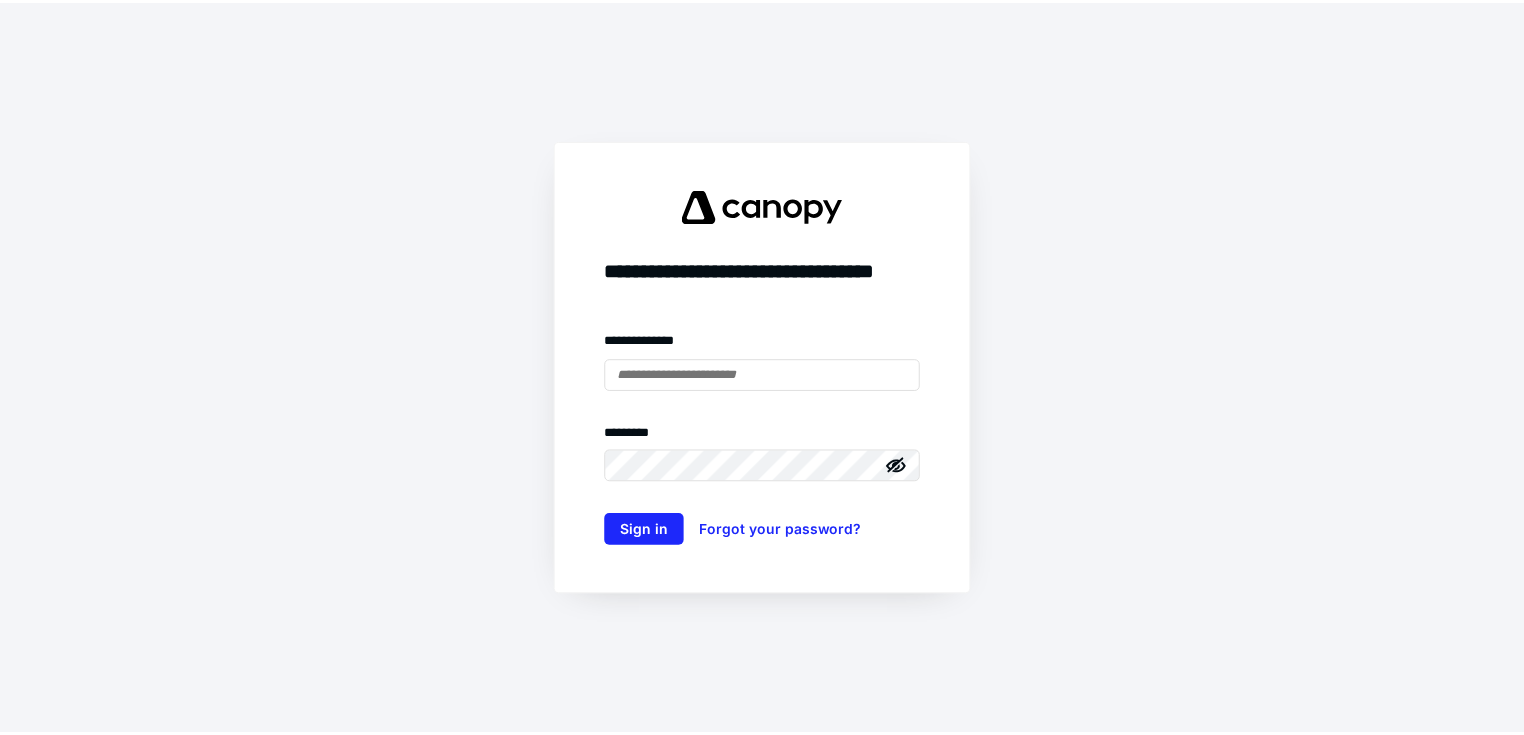 scroll, scrollTop: 0, scrollLeft: 0, axis: both 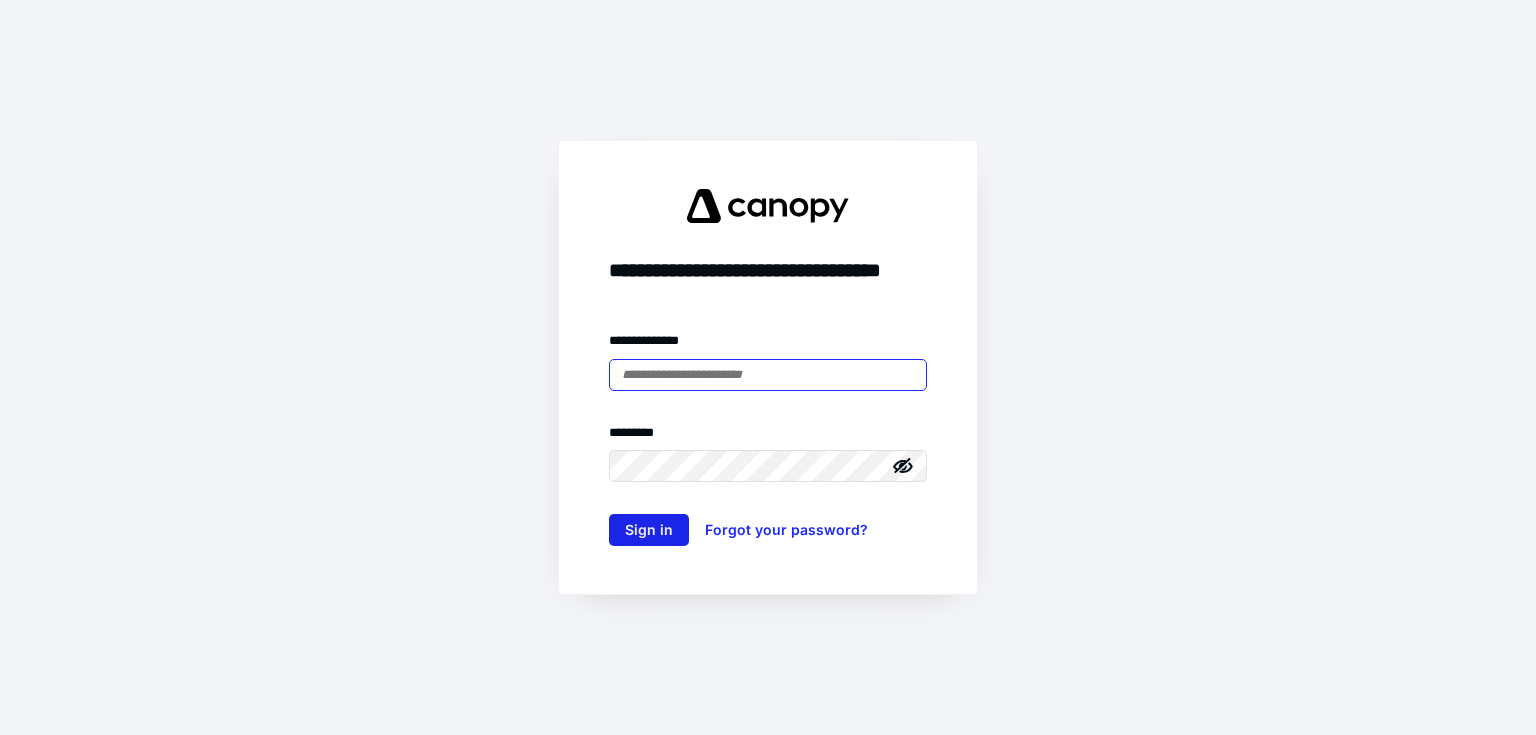 type on "**********" 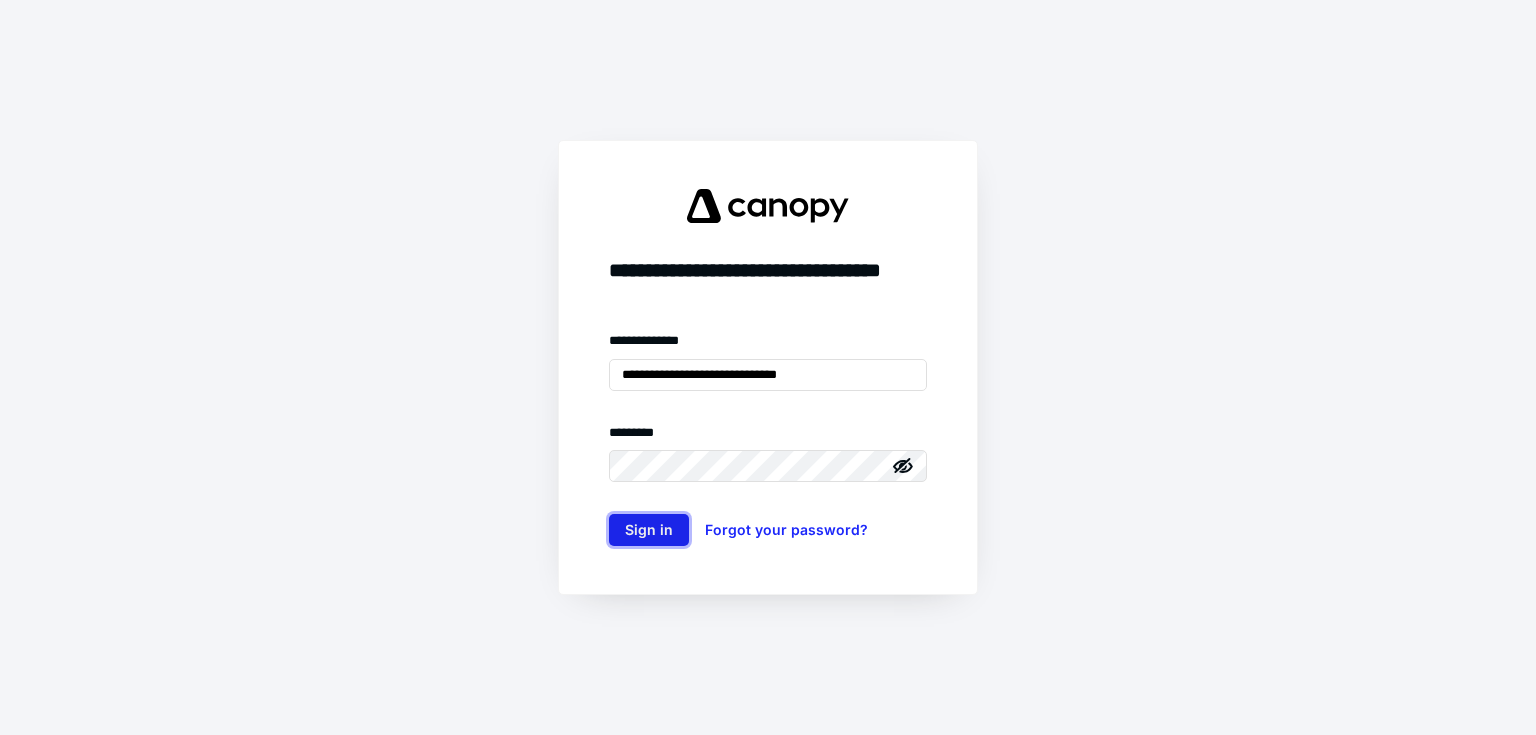 click on "Sign in" at bounding box center (649, 530) 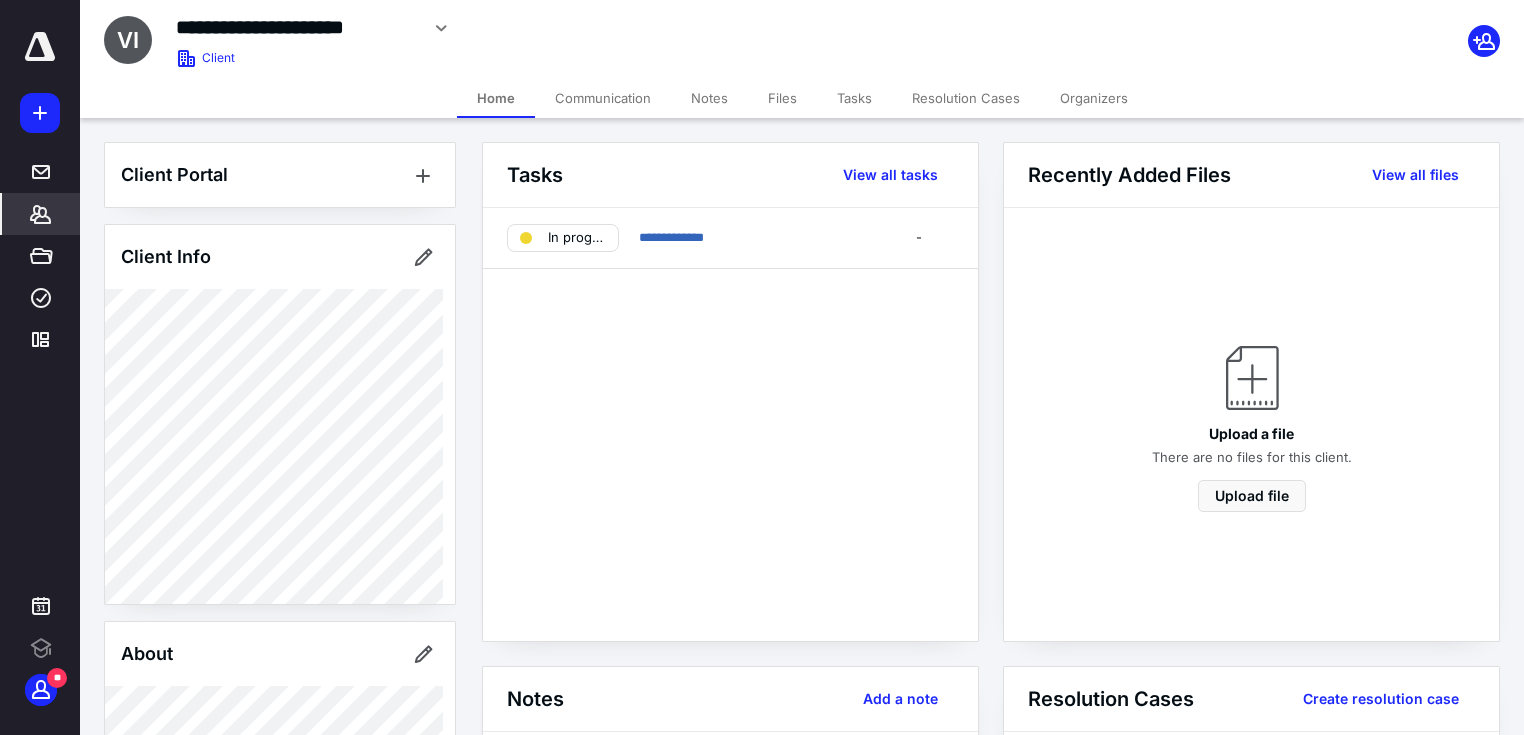 click 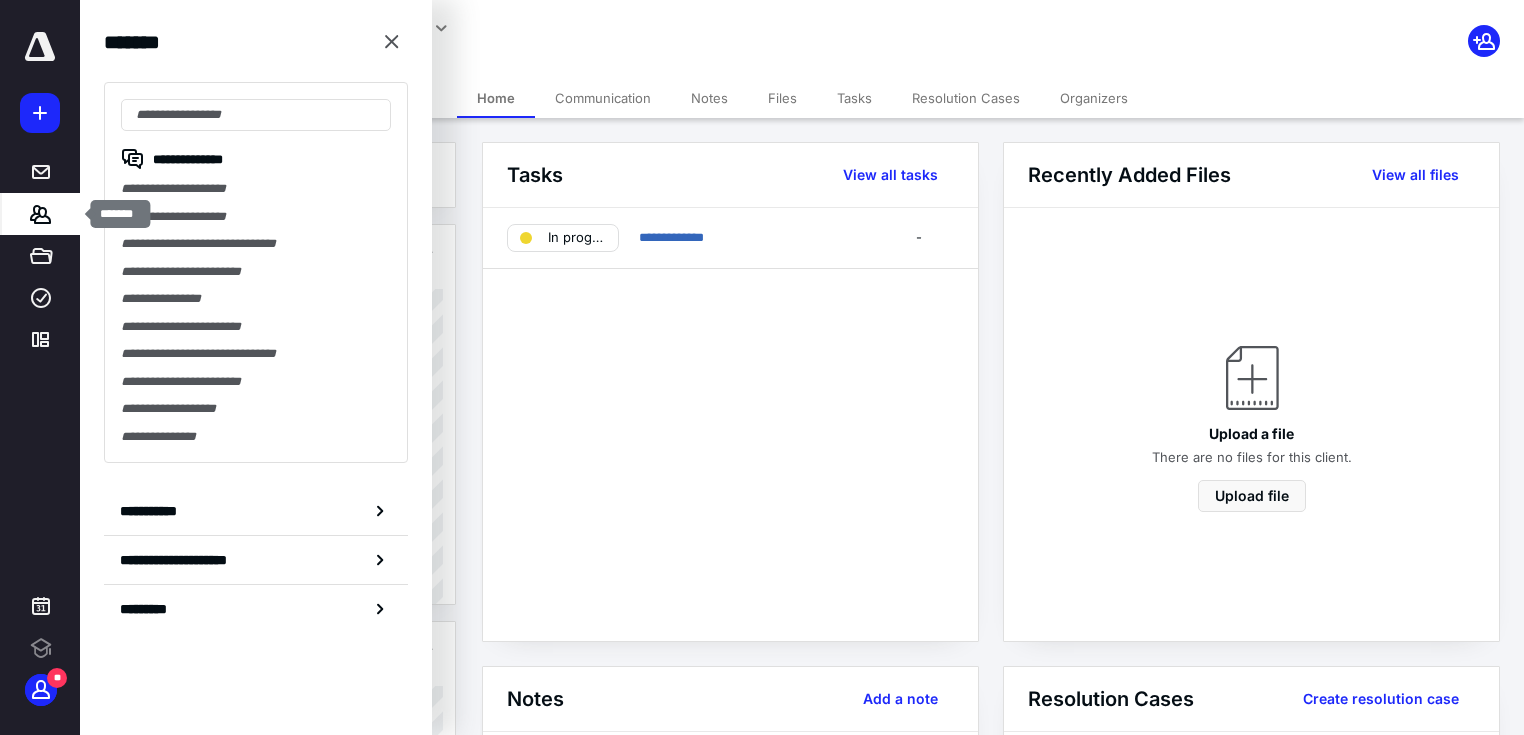 scroll, scrollTop: 0, scrollLeft: 0, axis: both 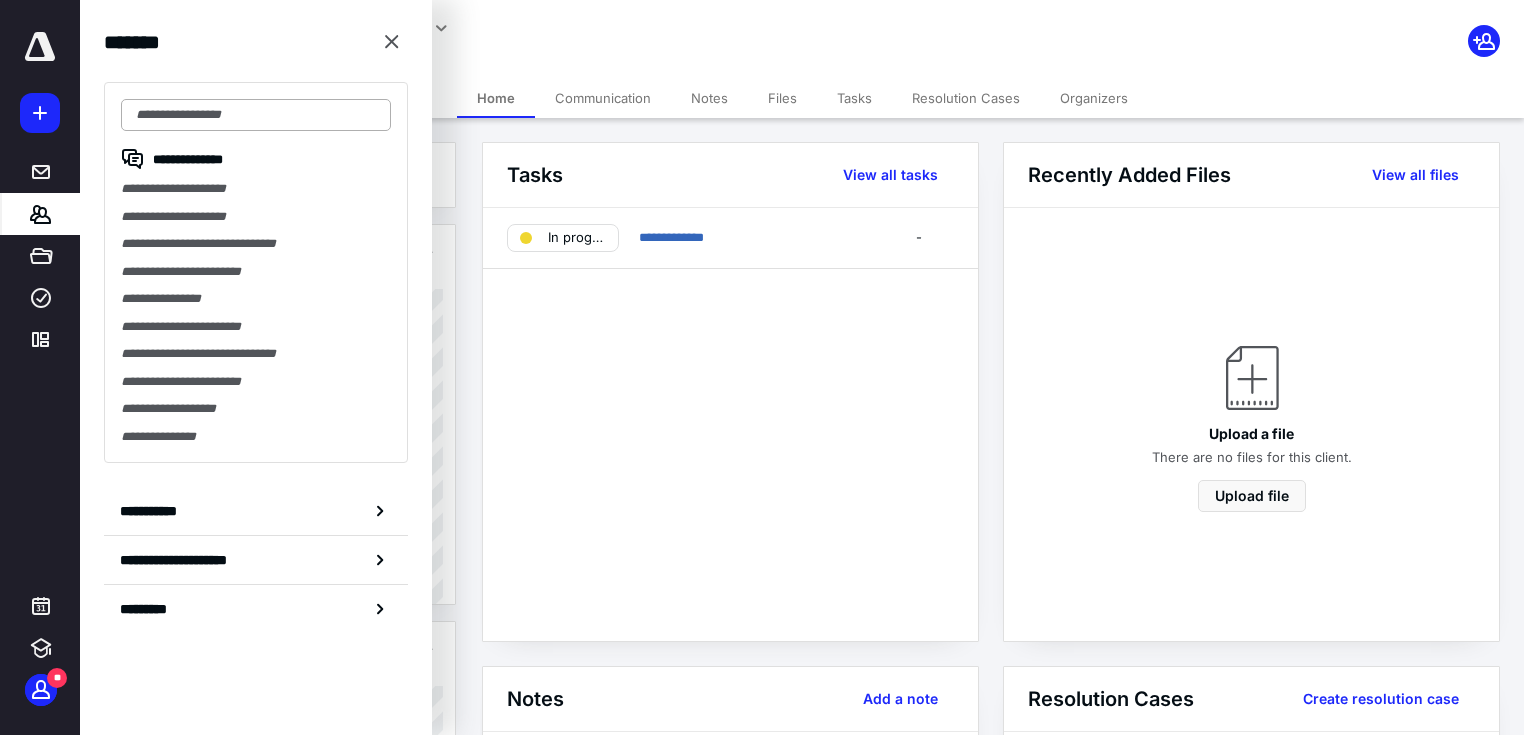 click at bounding box center (256, 115) 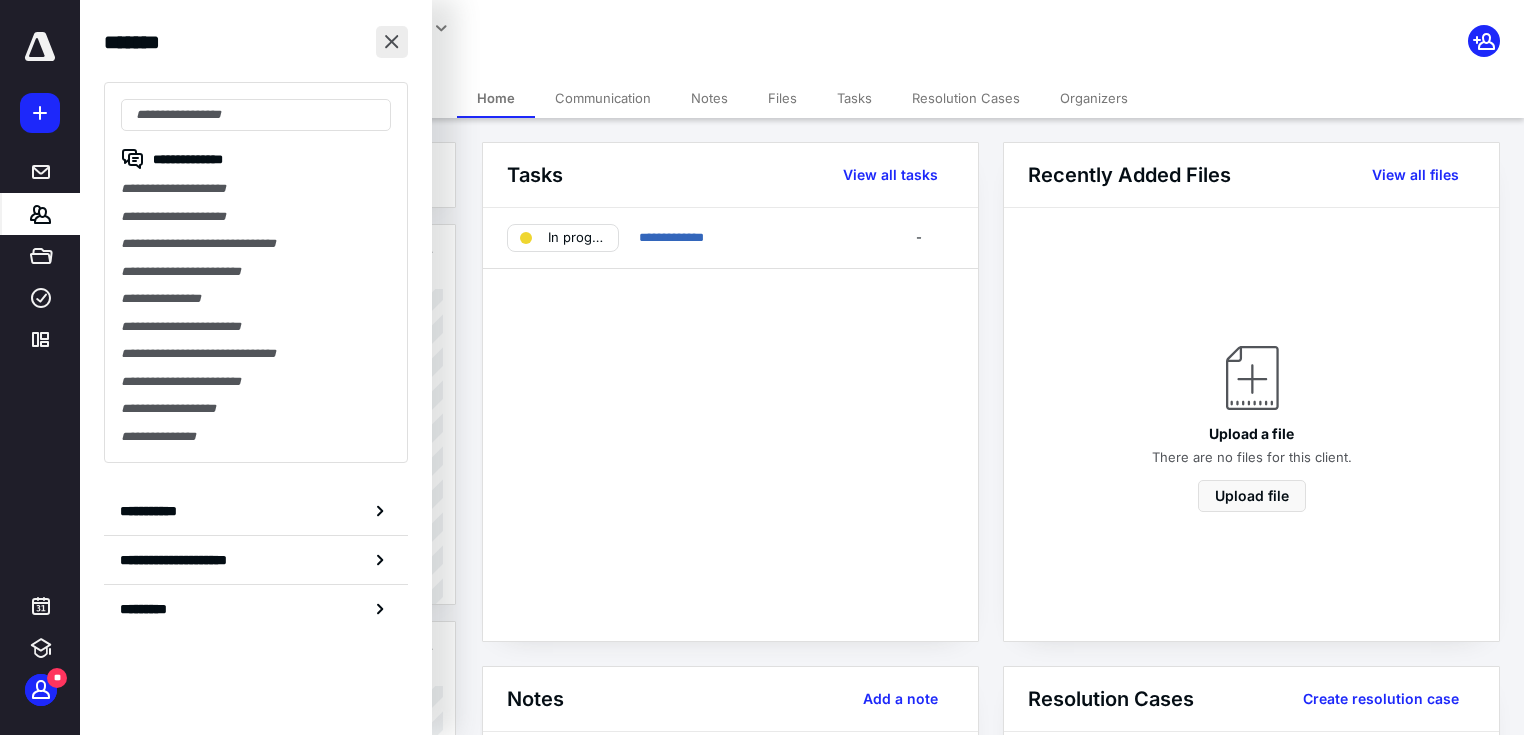 click at bounding box center (392, 42) 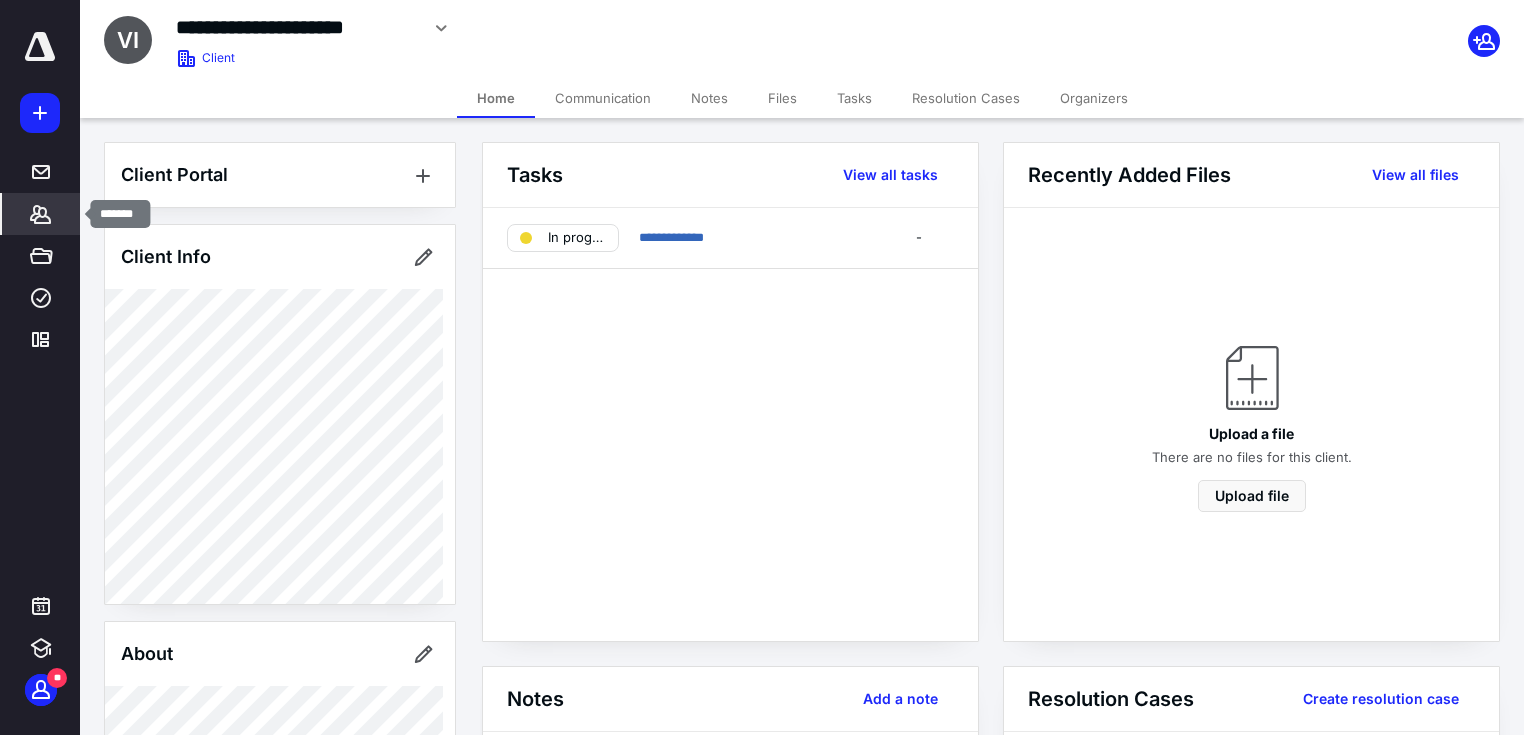 click 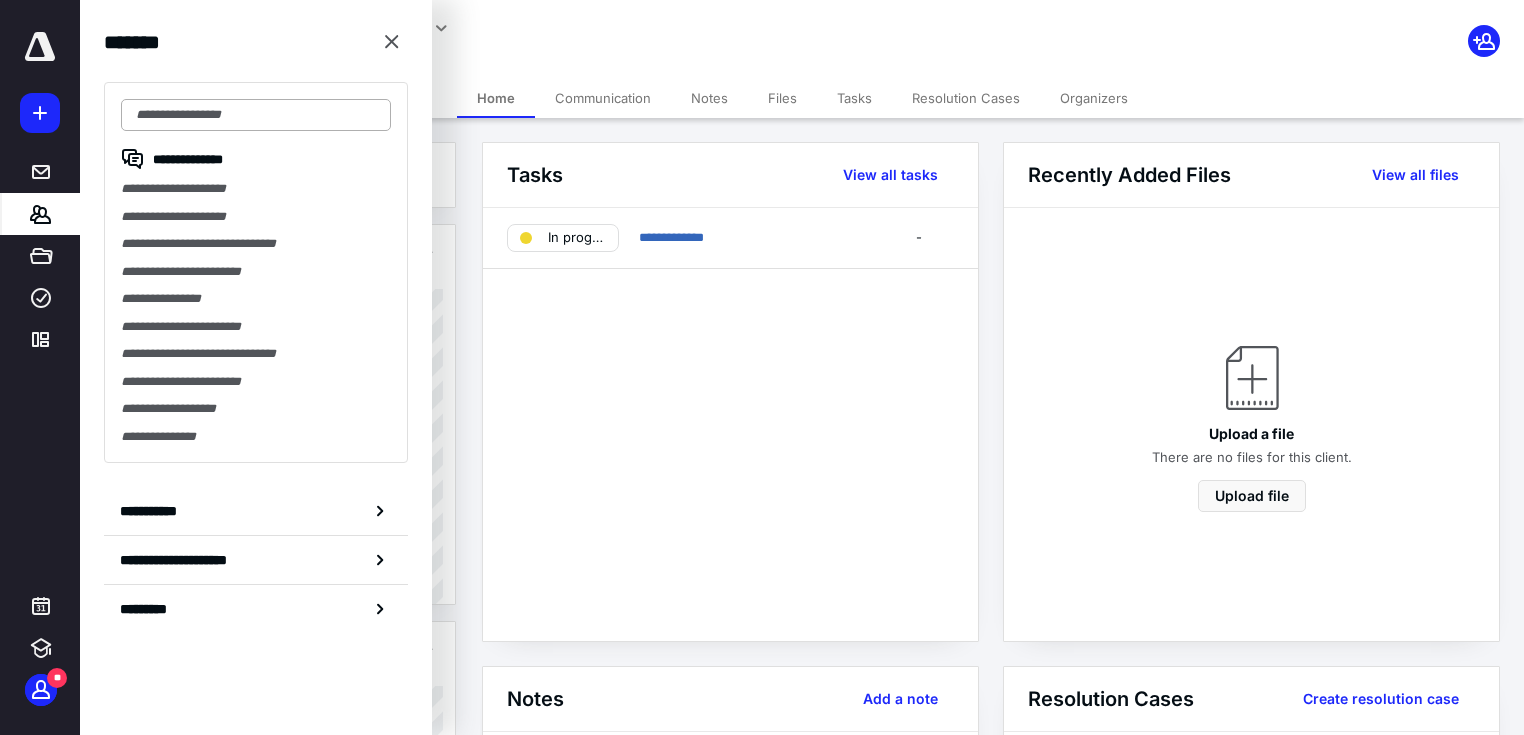 click at bounding box center [256, 115] 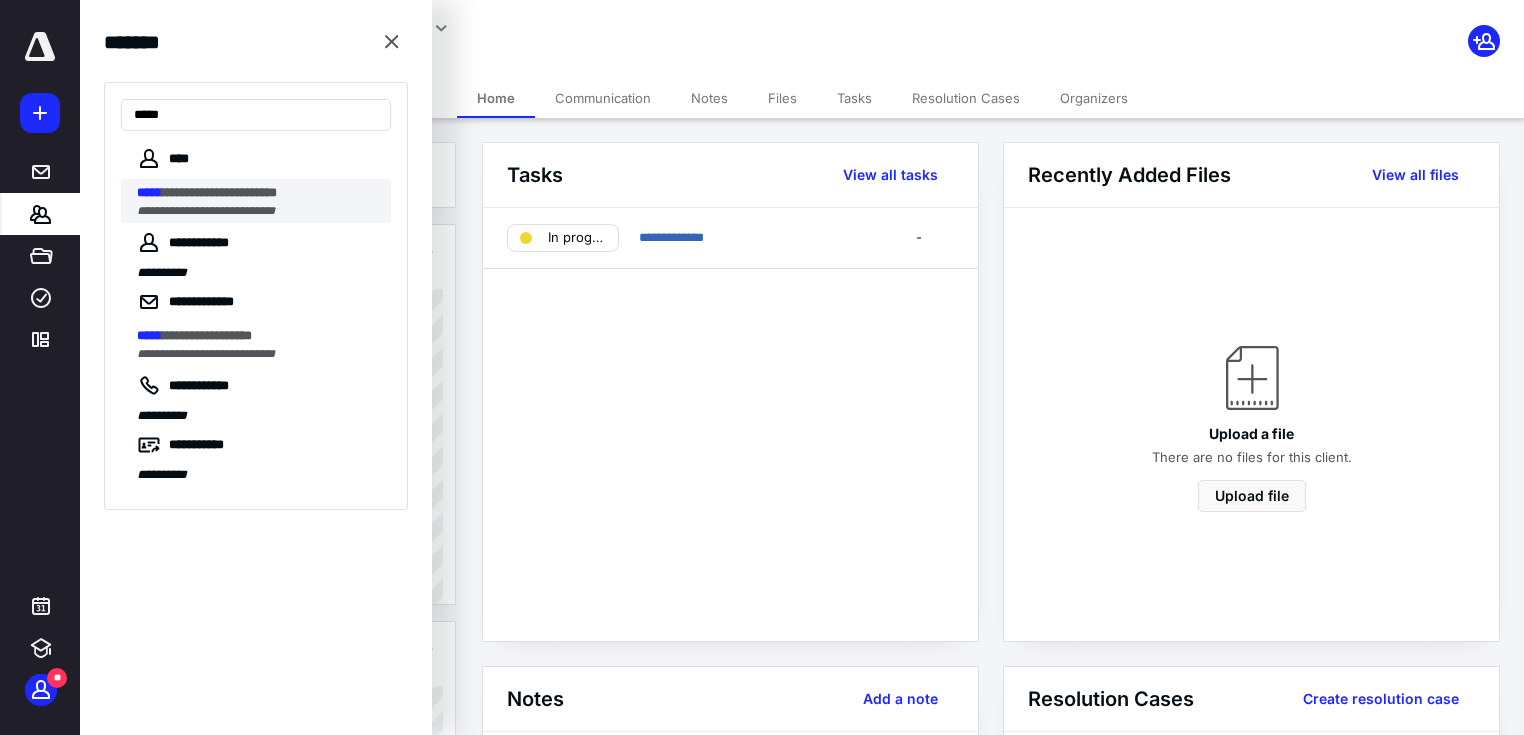 type on "*****" 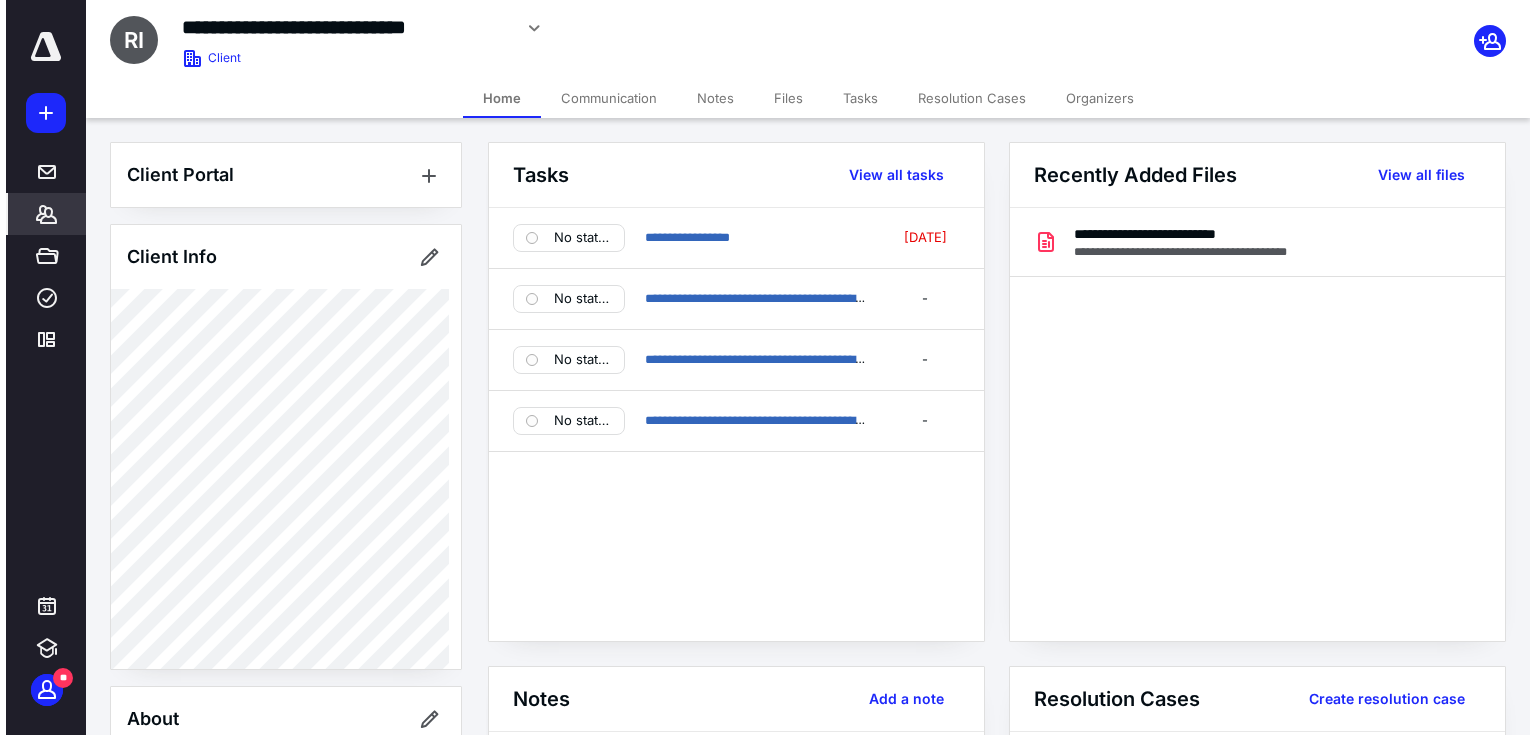 scroll, scrollTop: 266, scrollLeft: 0, axis: vertical 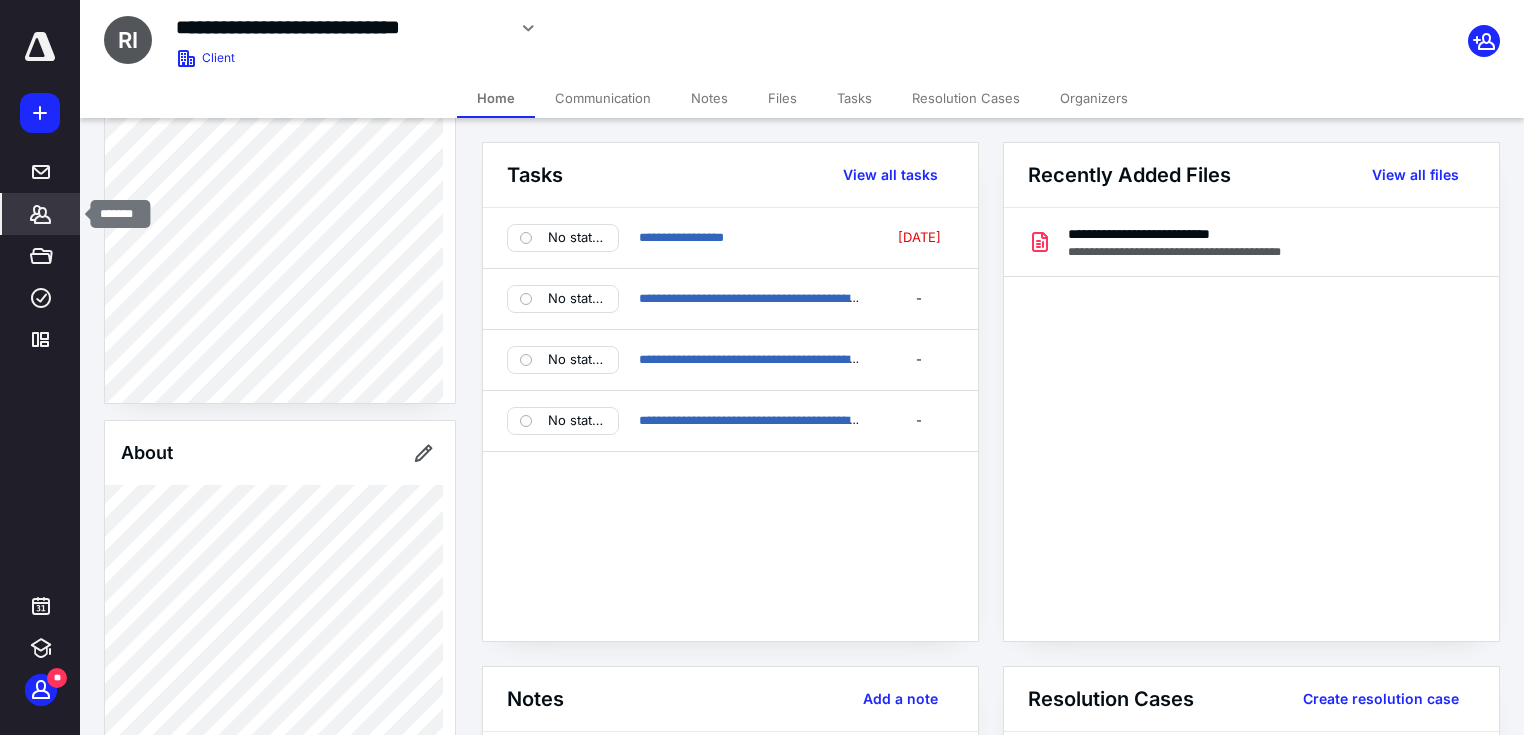 click on "*******" at bounding box center (41, 214) 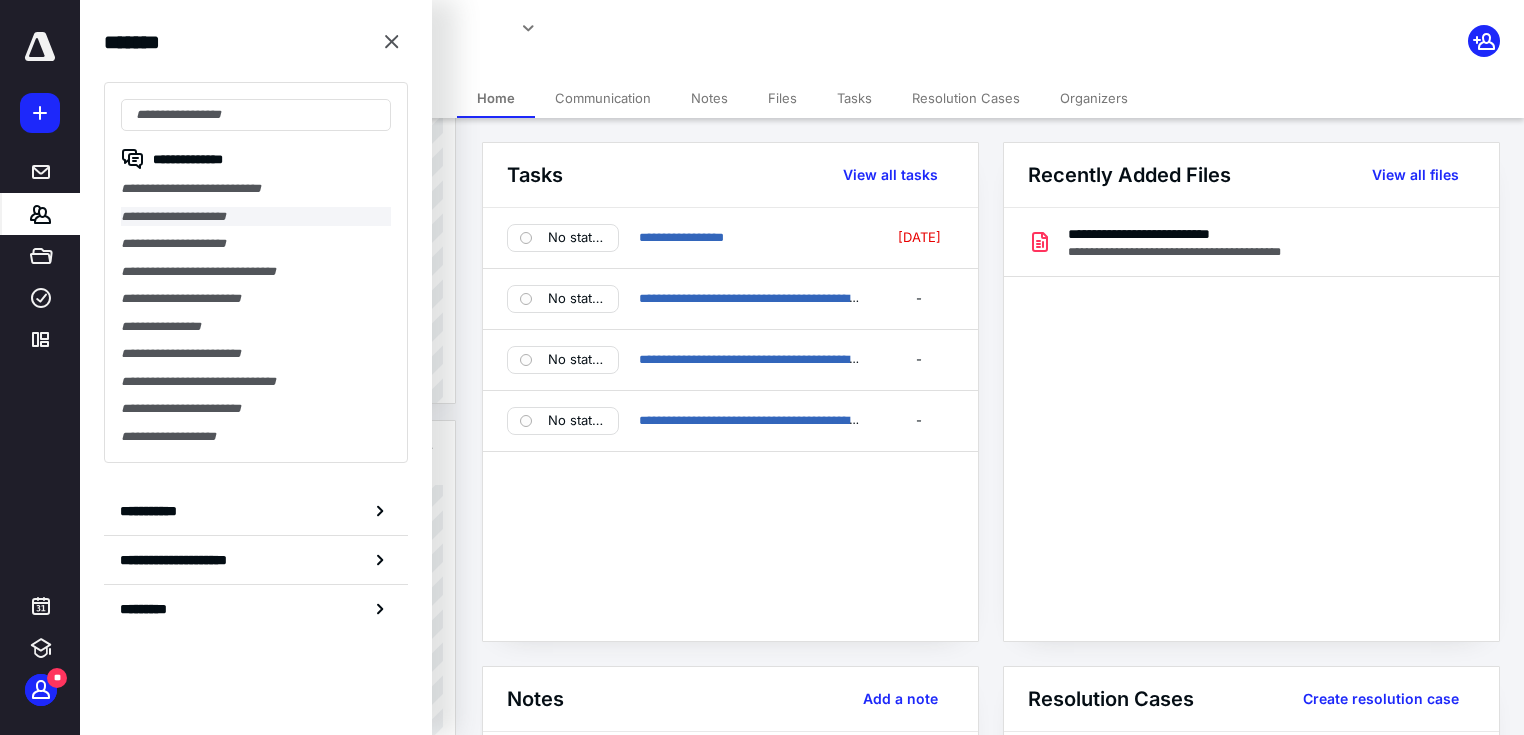 click on "**********" at bounding box center [256, 217] 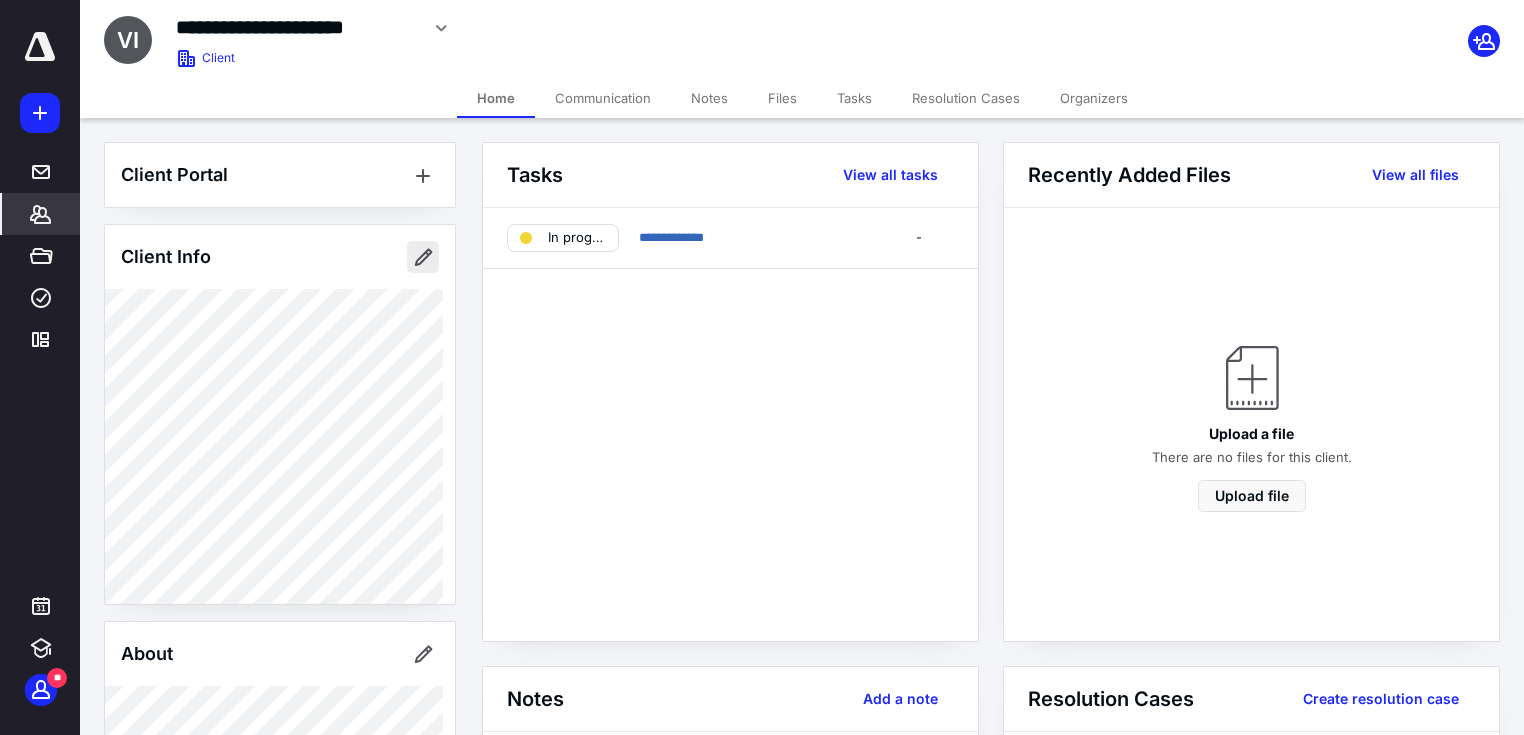 click at bounding box center (423, 257) 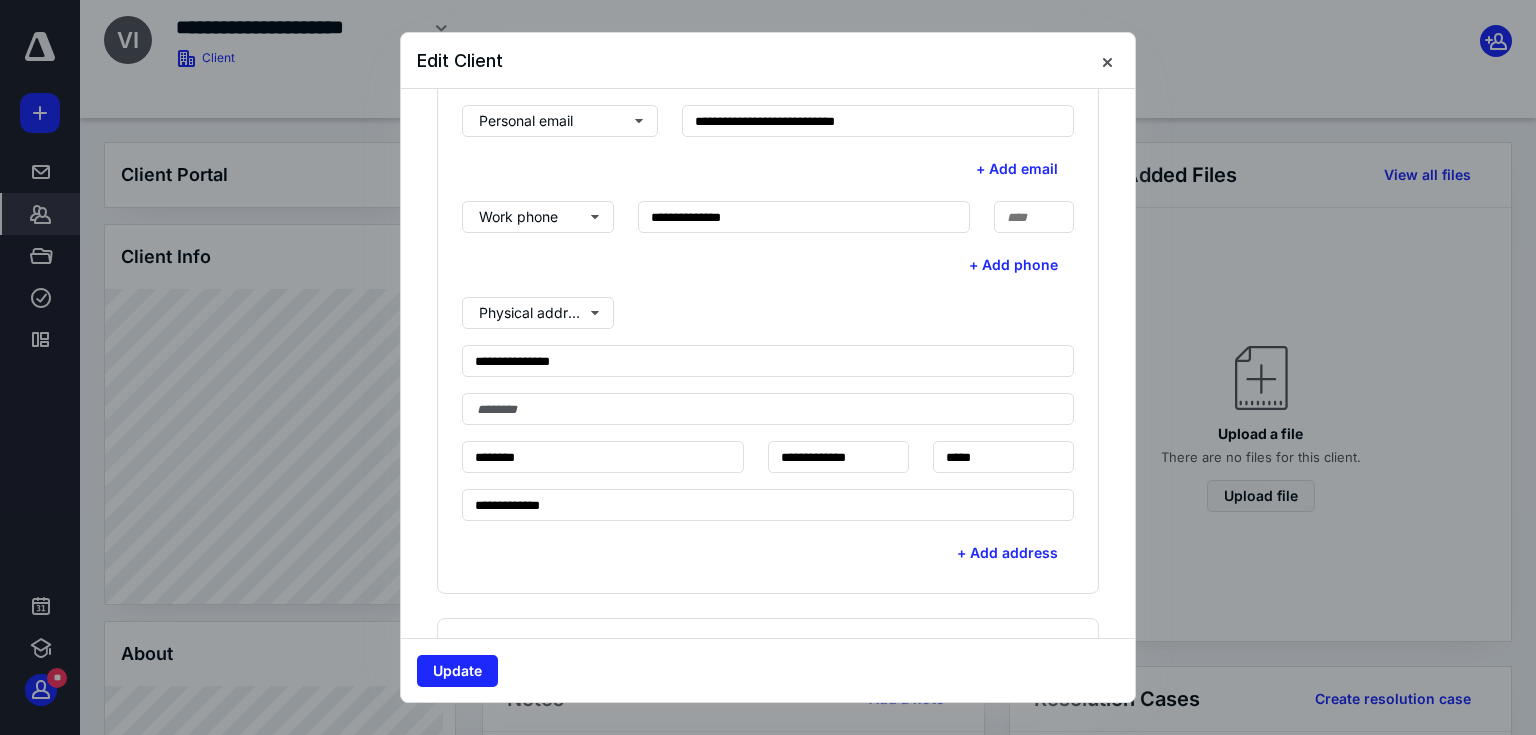 scroll, scrollTop: 266, scrollLeft: 0, axis: vertical 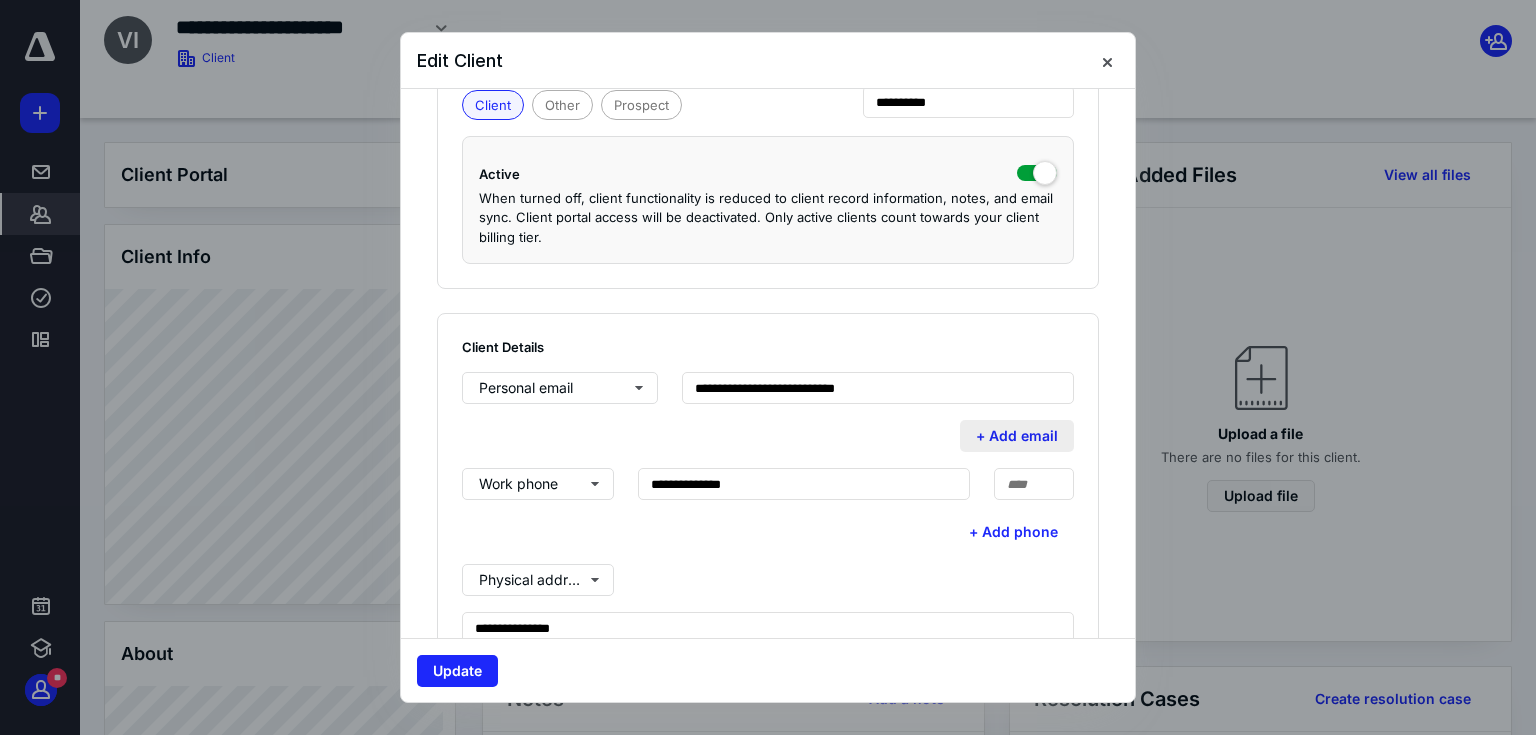 click on "+ Add email" at bounding box center (1017, 436) 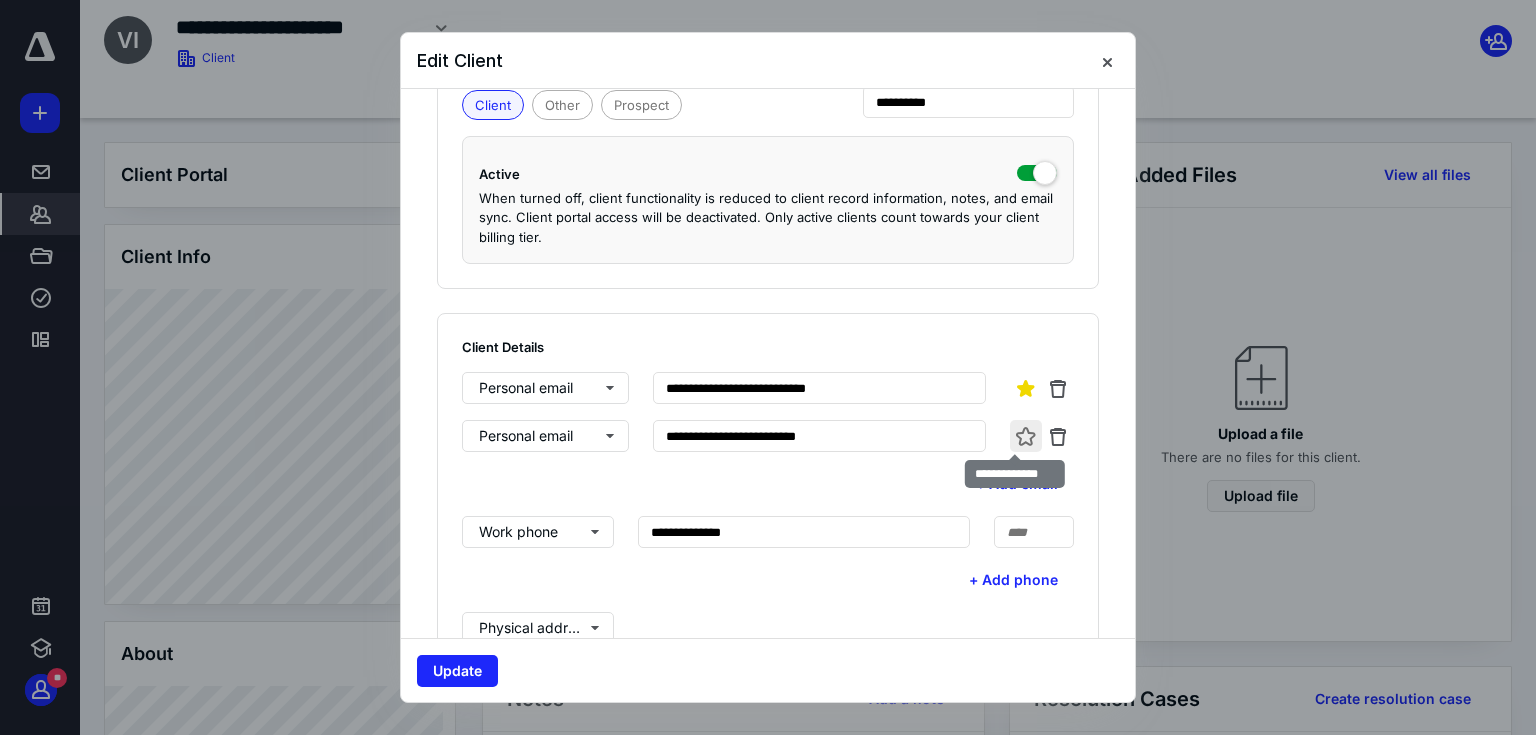 type on "**********" 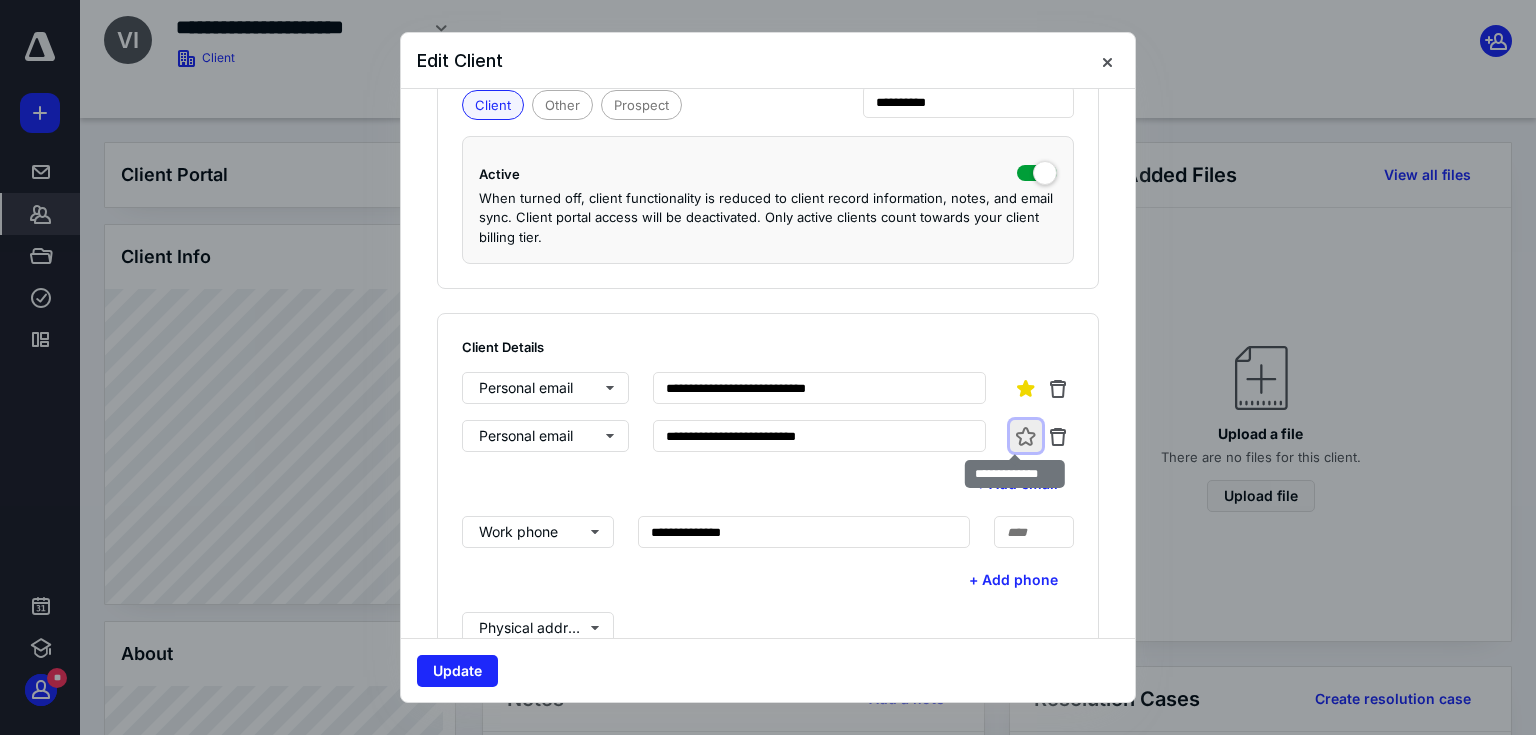 click at bounding box center (1026, 436) 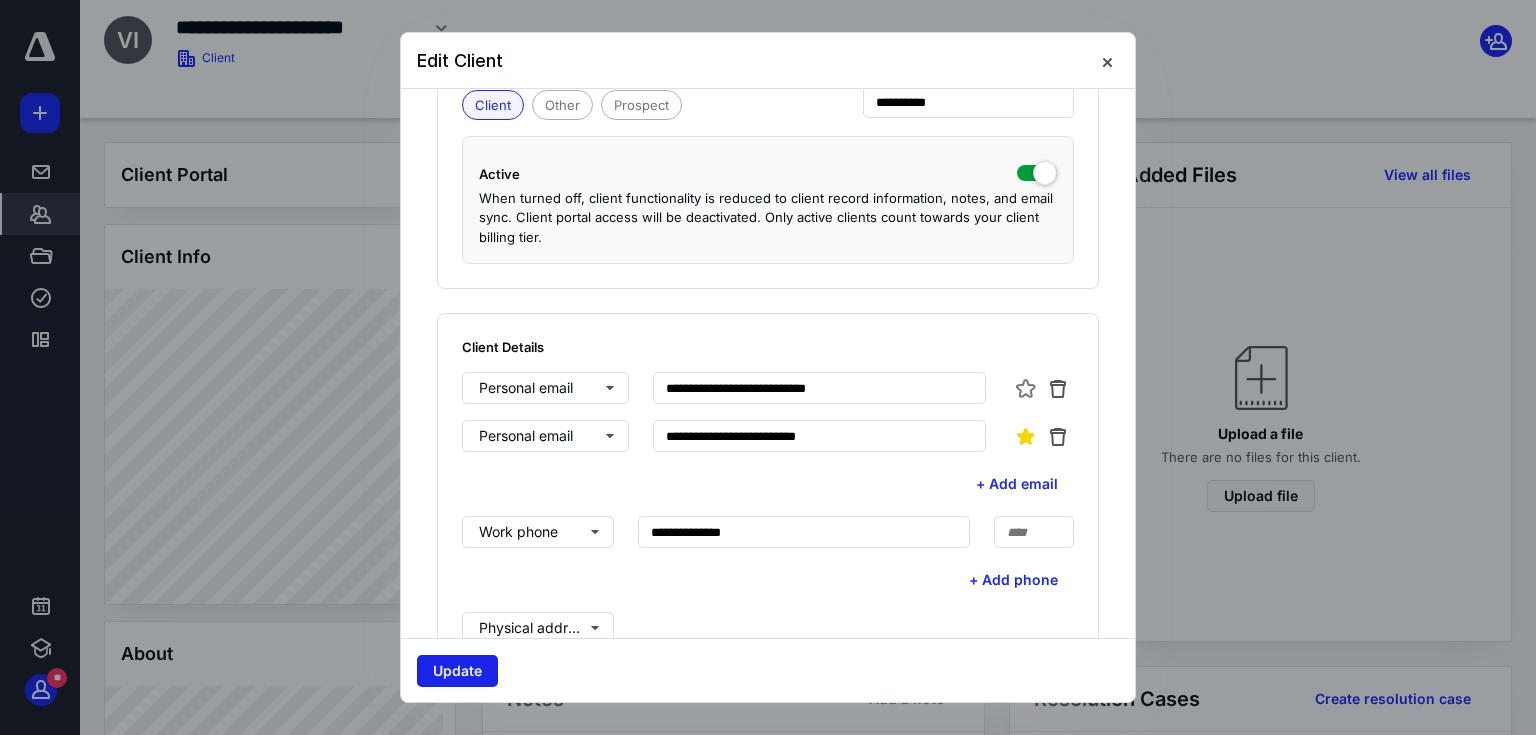 click on "Update" at bounding box center [457, 671] 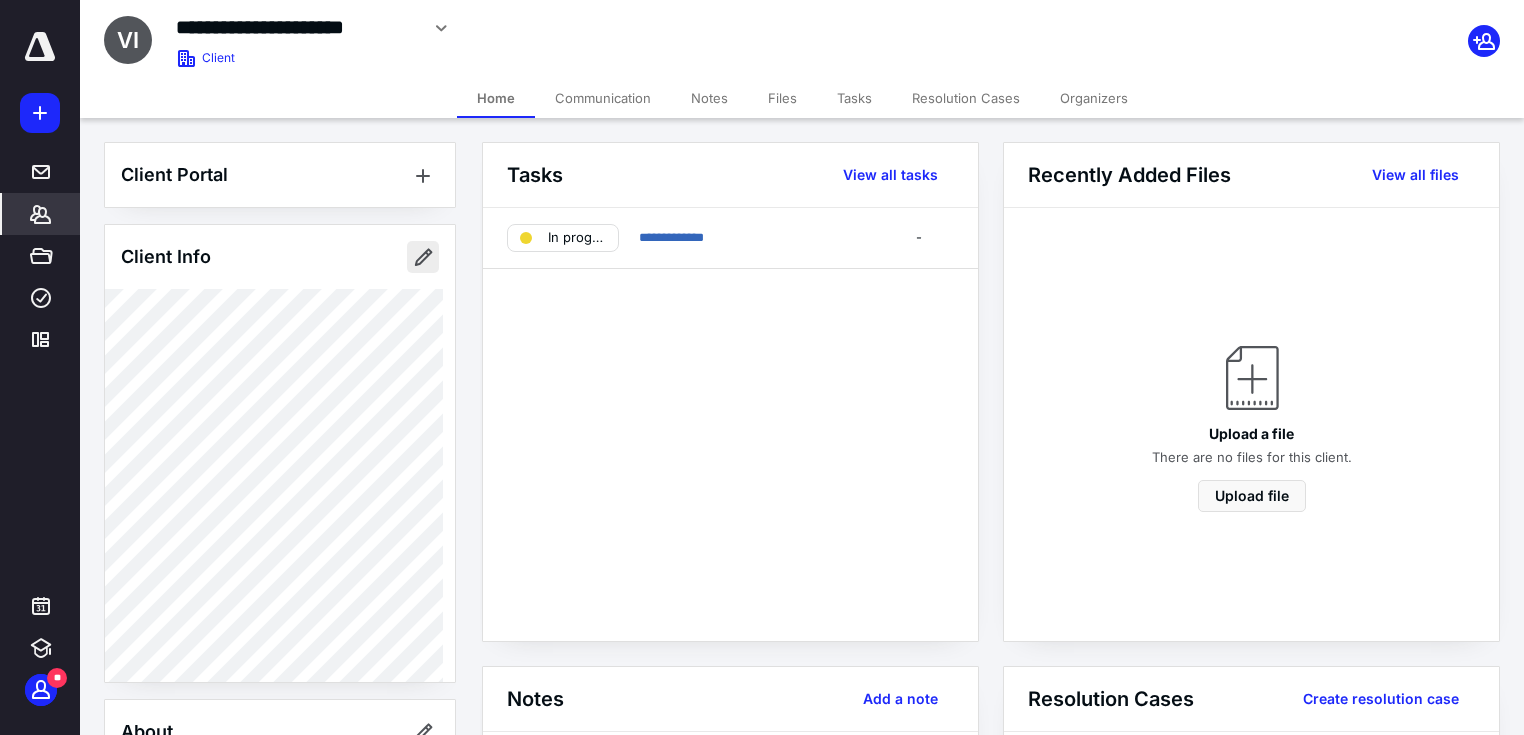click at bounding box center (423, 257) 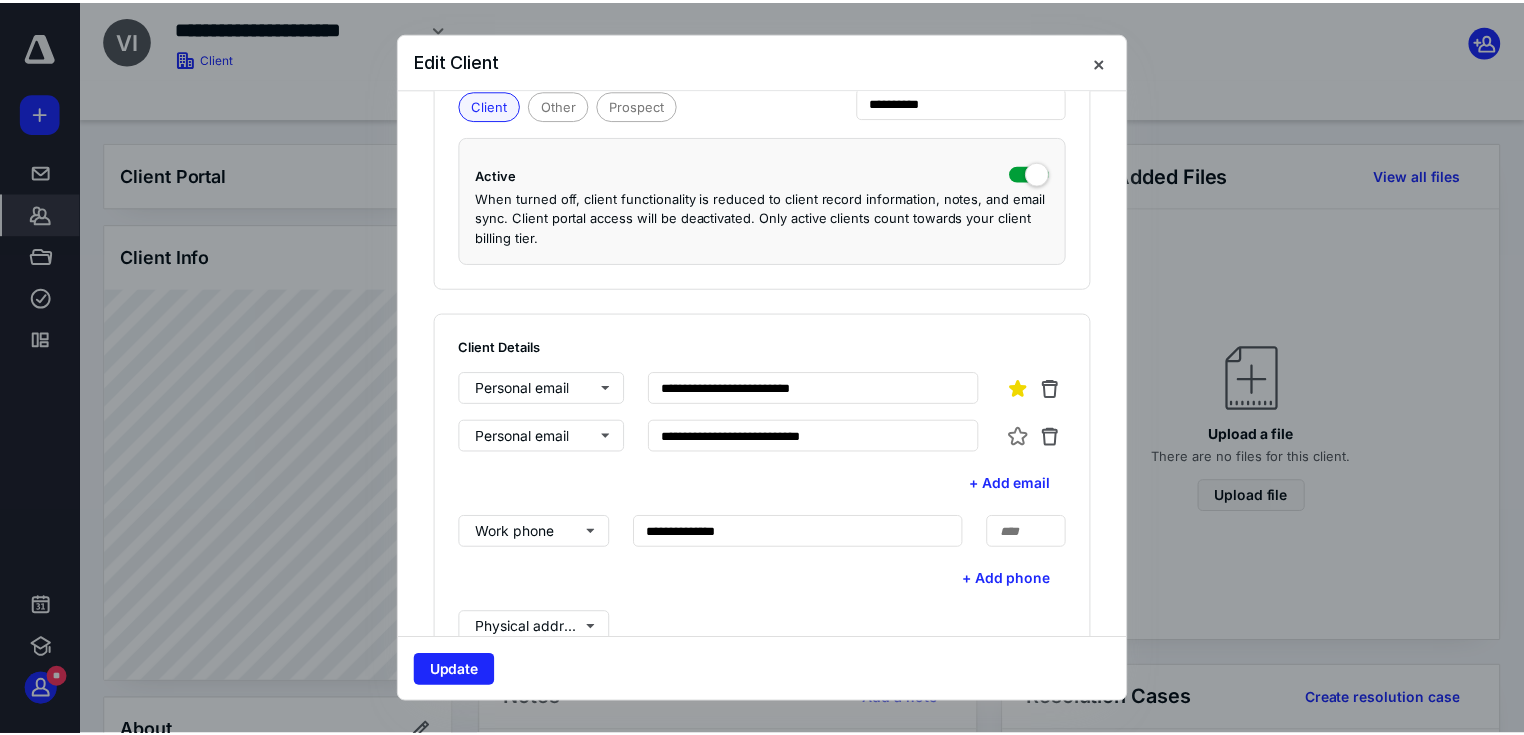 scroll, scrollTop: 533, scrollLeft: 0, axis: vertical 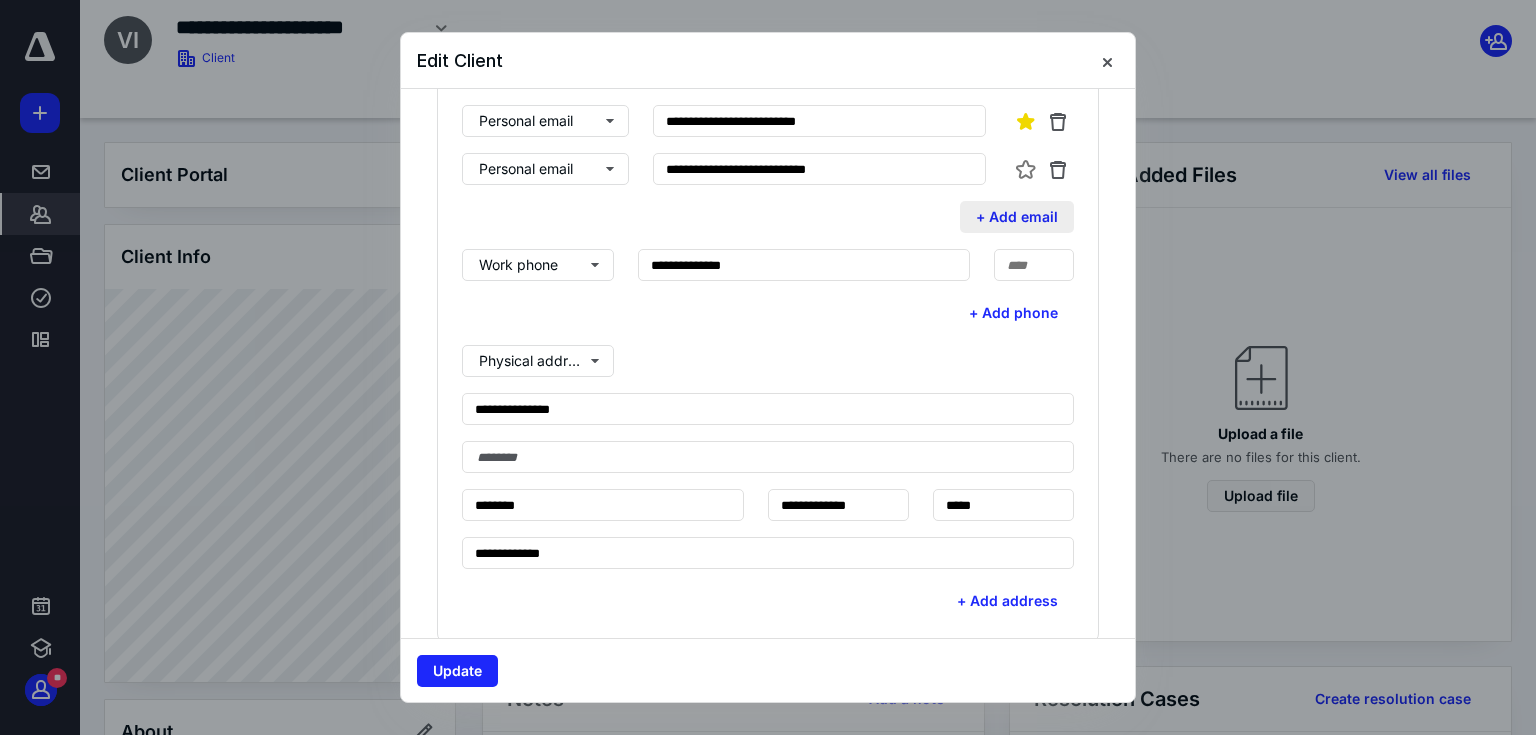click on "+ Add email" at bounding box center [1017, 217] 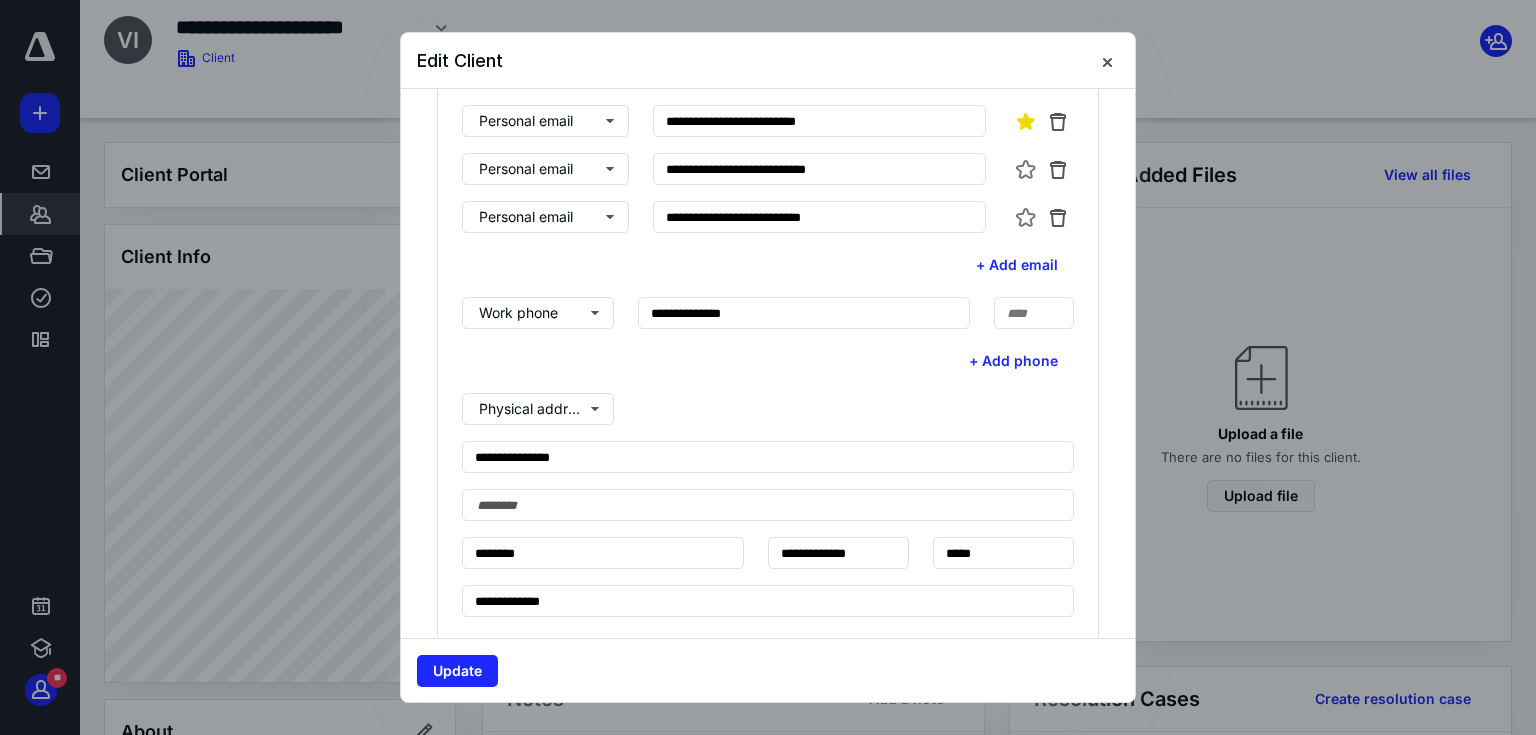 type on "**********" 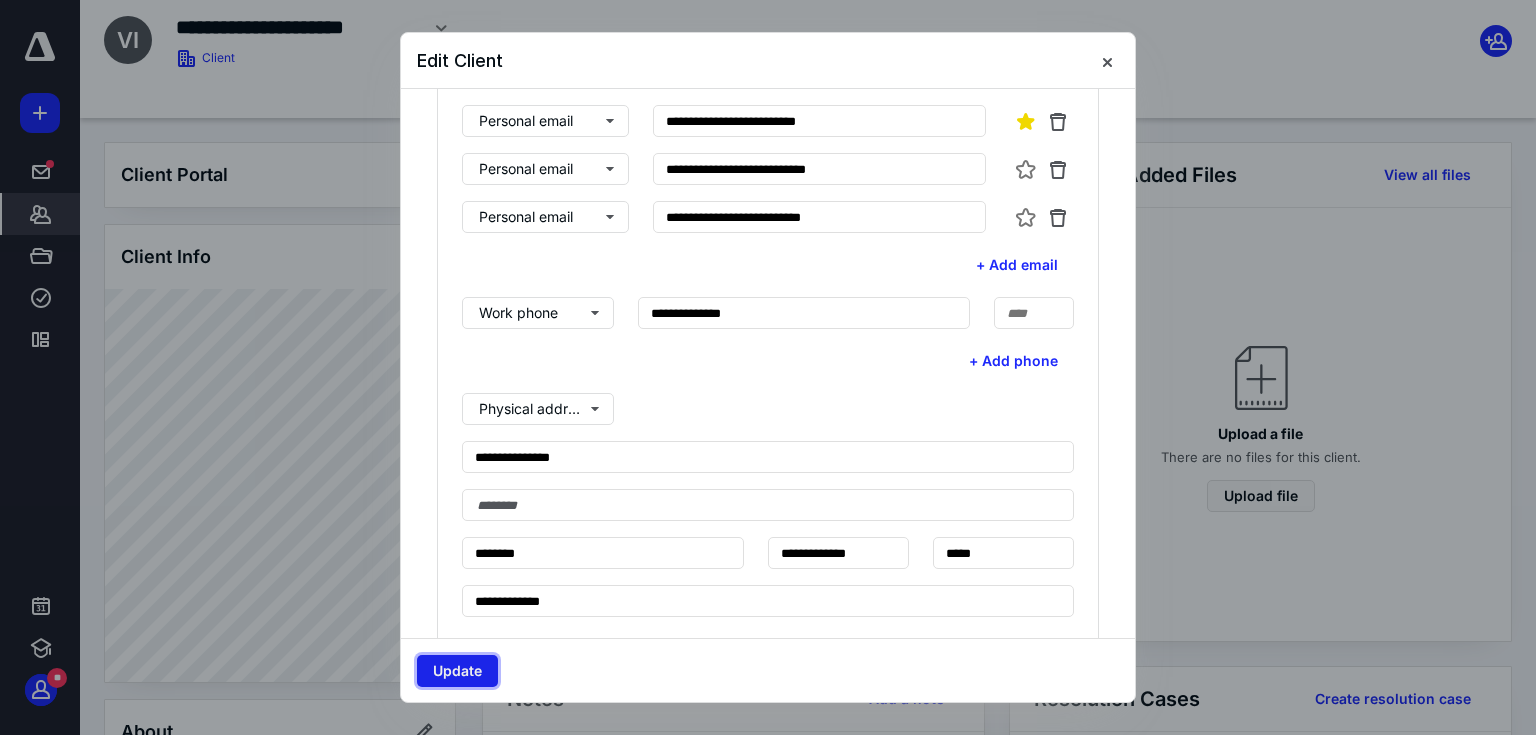 click on "Update" at bounding box center (457, 671) 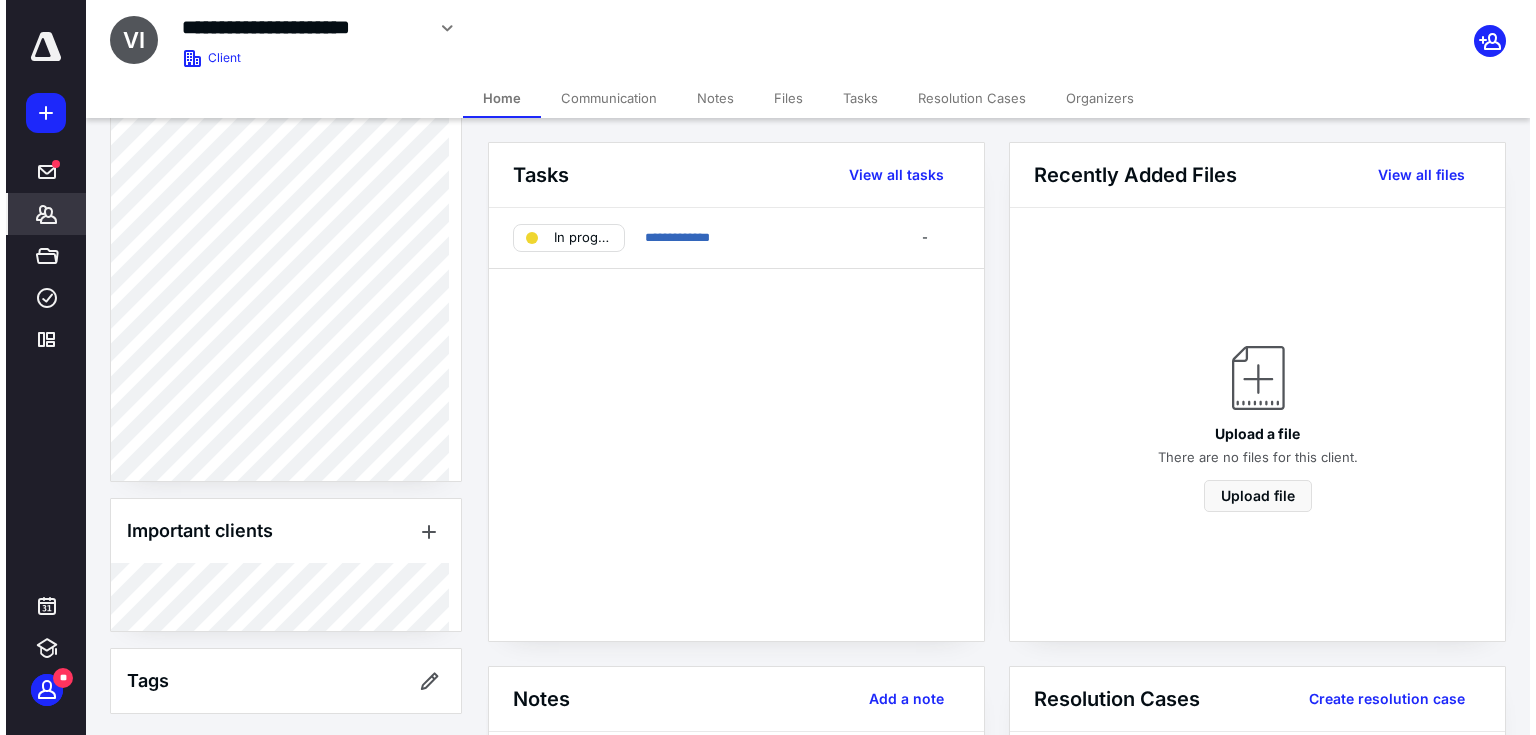 scroll, scrollTop: 22, scrollLeft: 0, axis: vertical 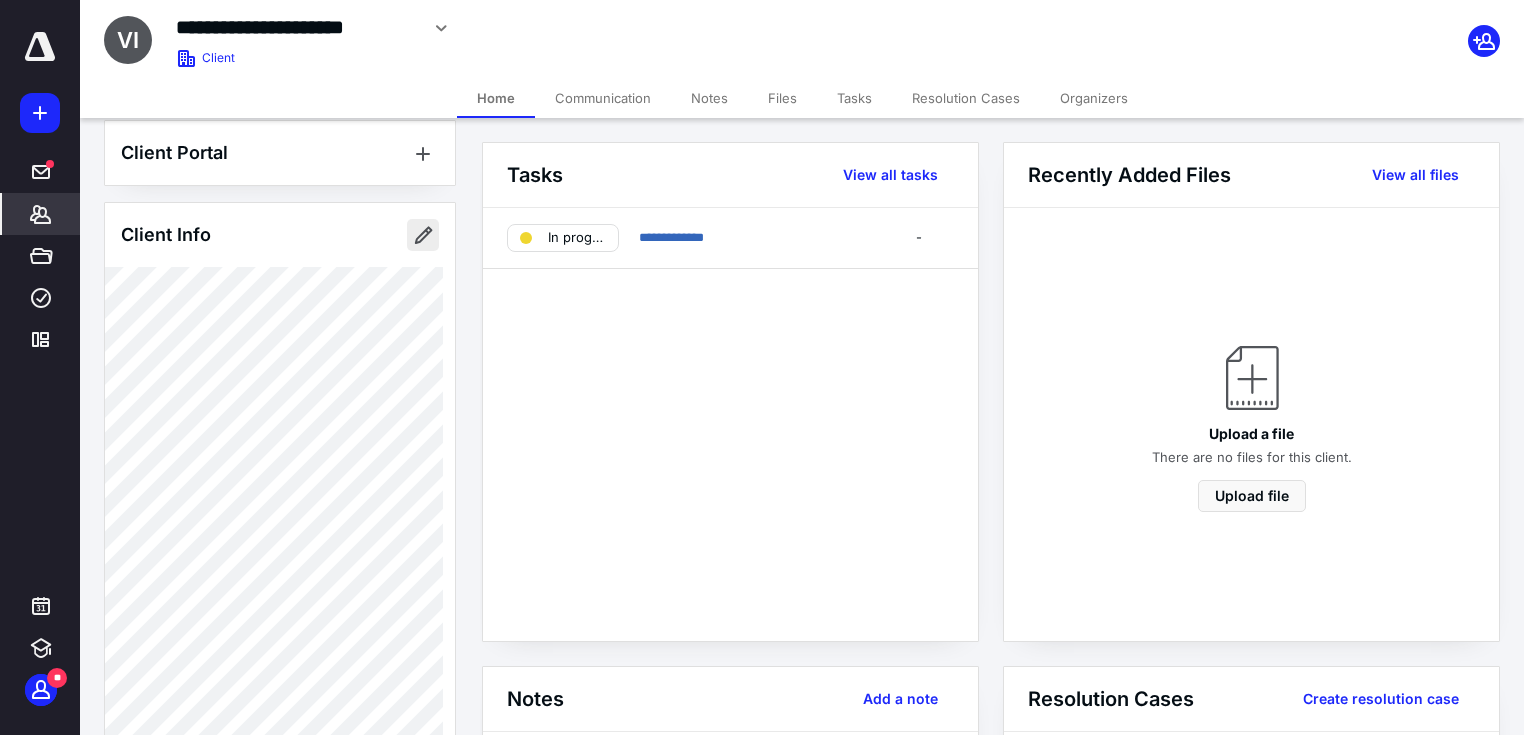 click at bounding box center [423, 235] 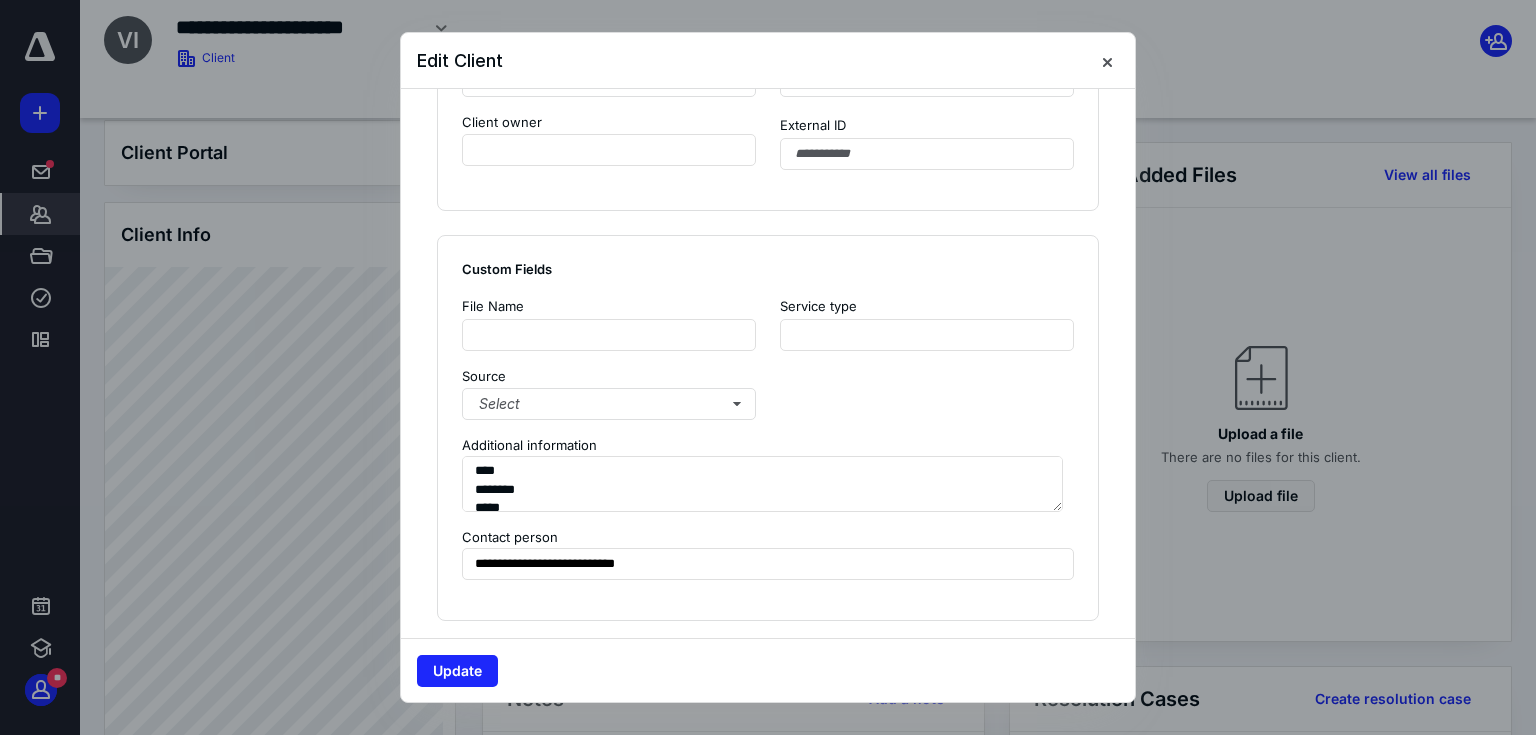 scroll, scrollTop: 1624, scrollLeft: 0, axis: vertical 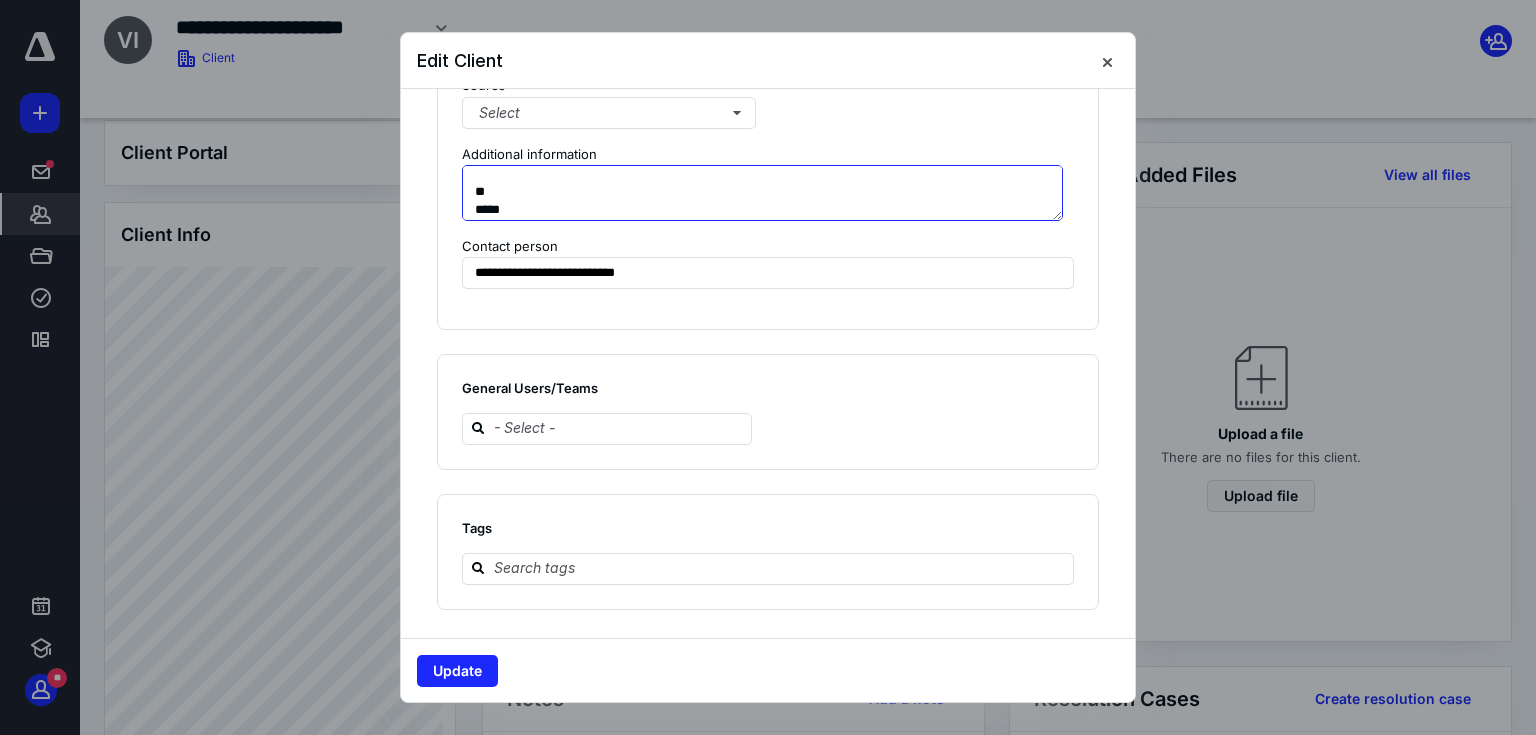 click on "**********" at bounding box center [762, 193] 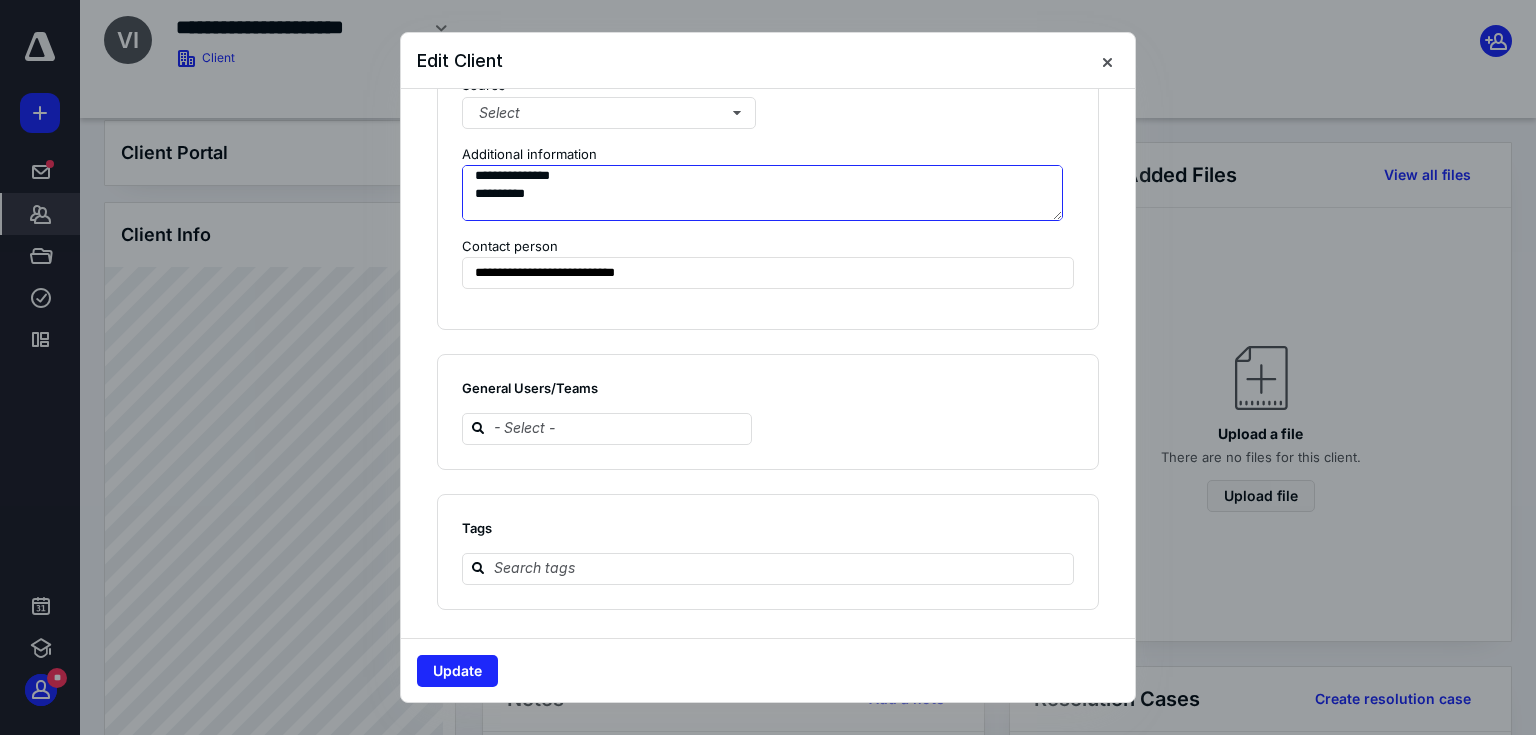 scroll, scrollTop: 209, scrollLeft: 0, axis: vertical 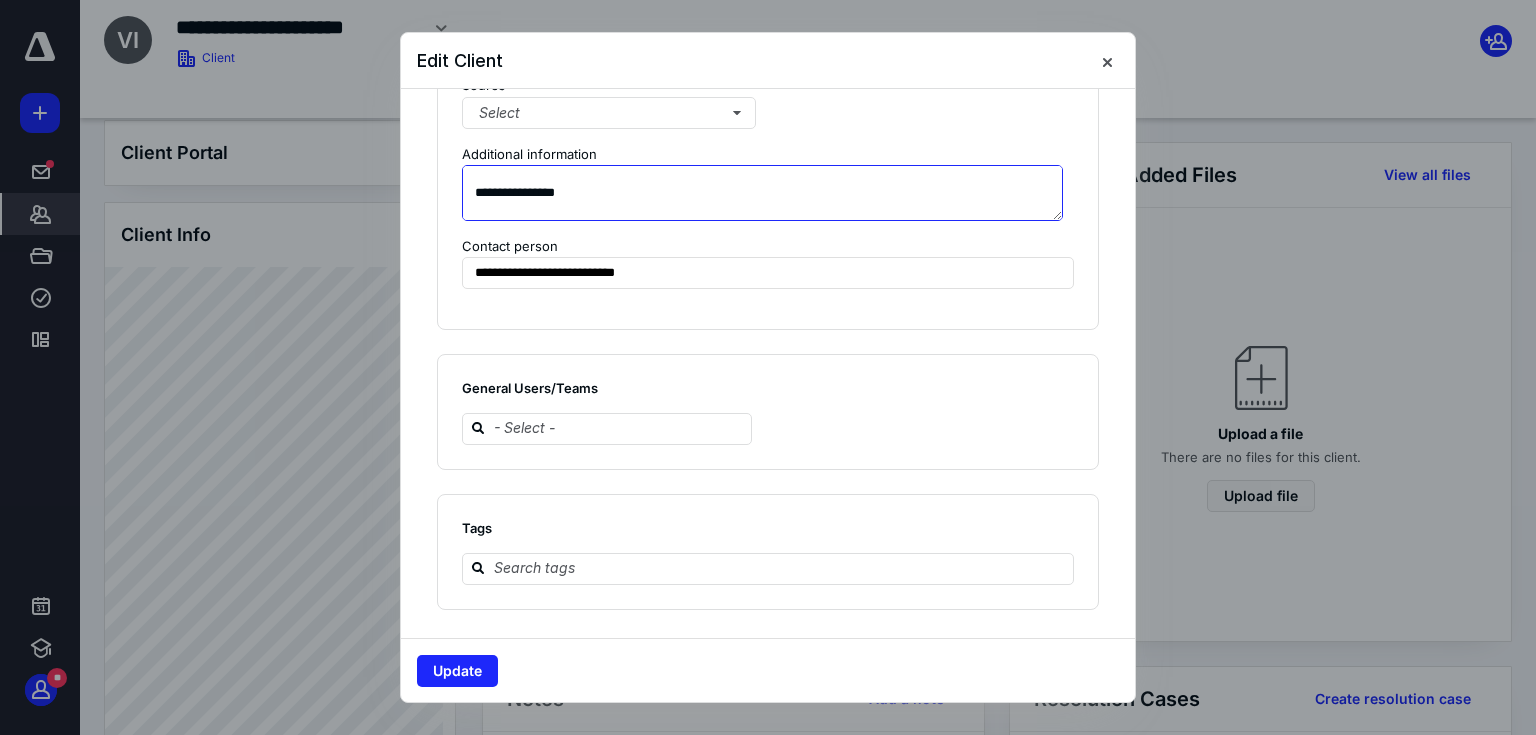 paste on "**********" 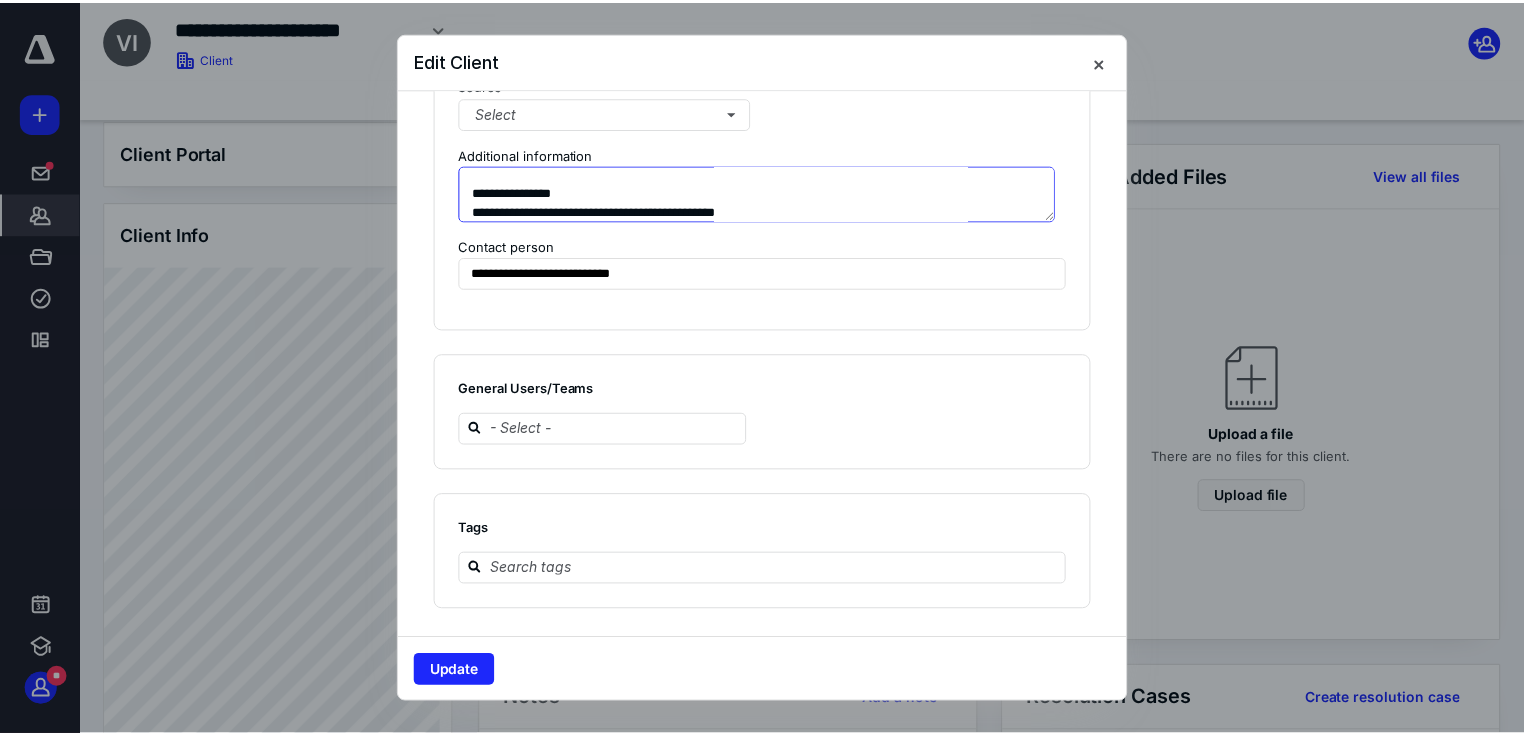 scroll, scrollTop: 246, scrollLeft: 0, axis: vertical 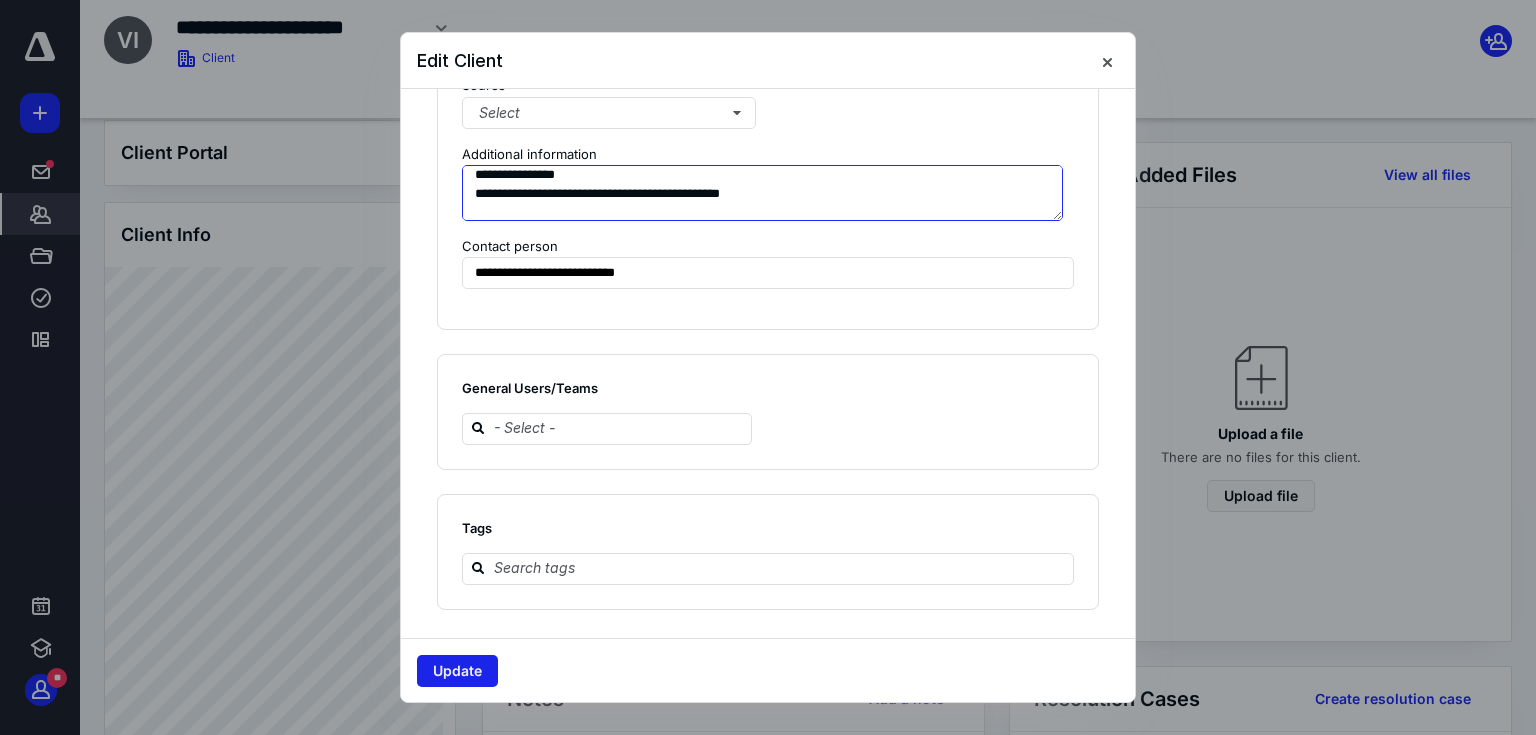 type on "**********" 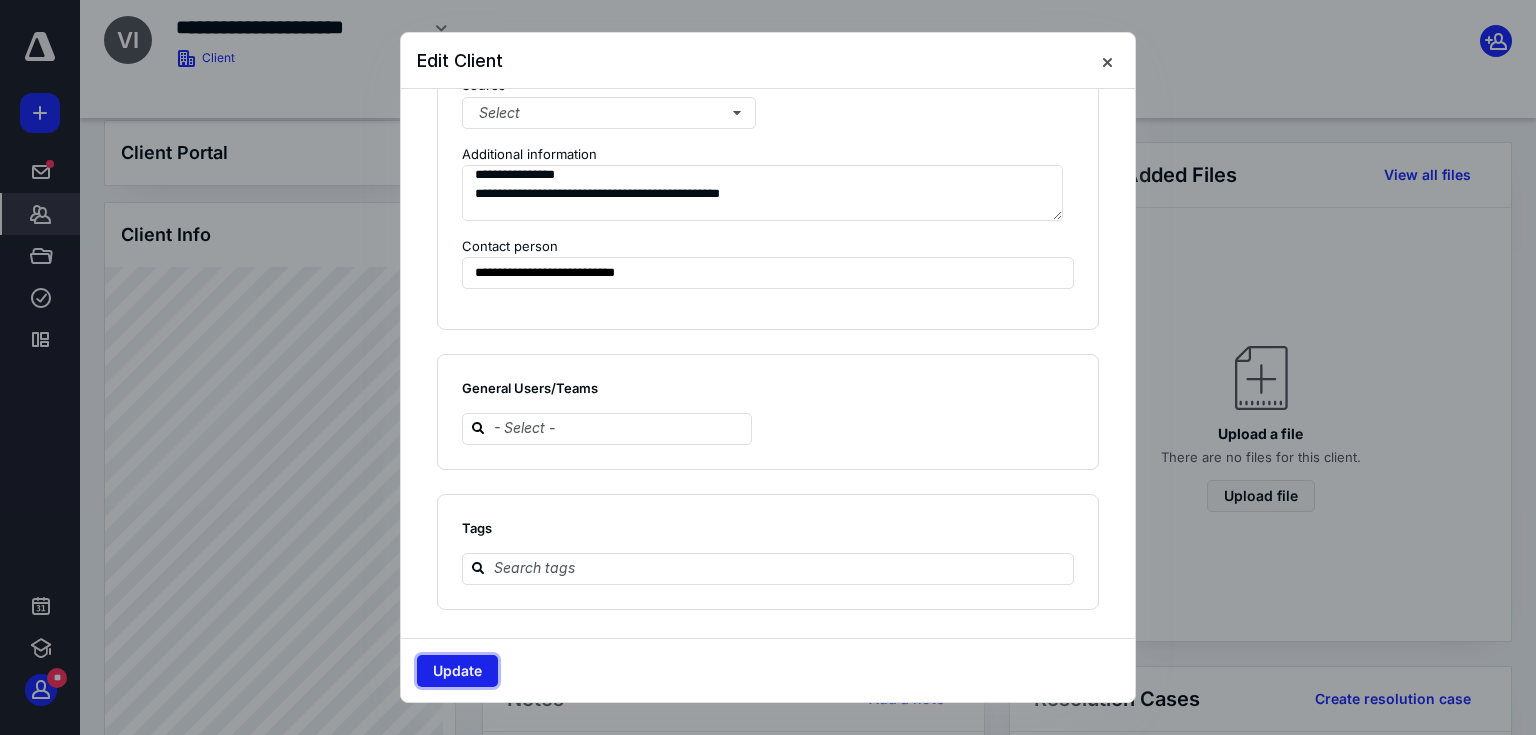 click on "Update" at bounding box center (457, 671) 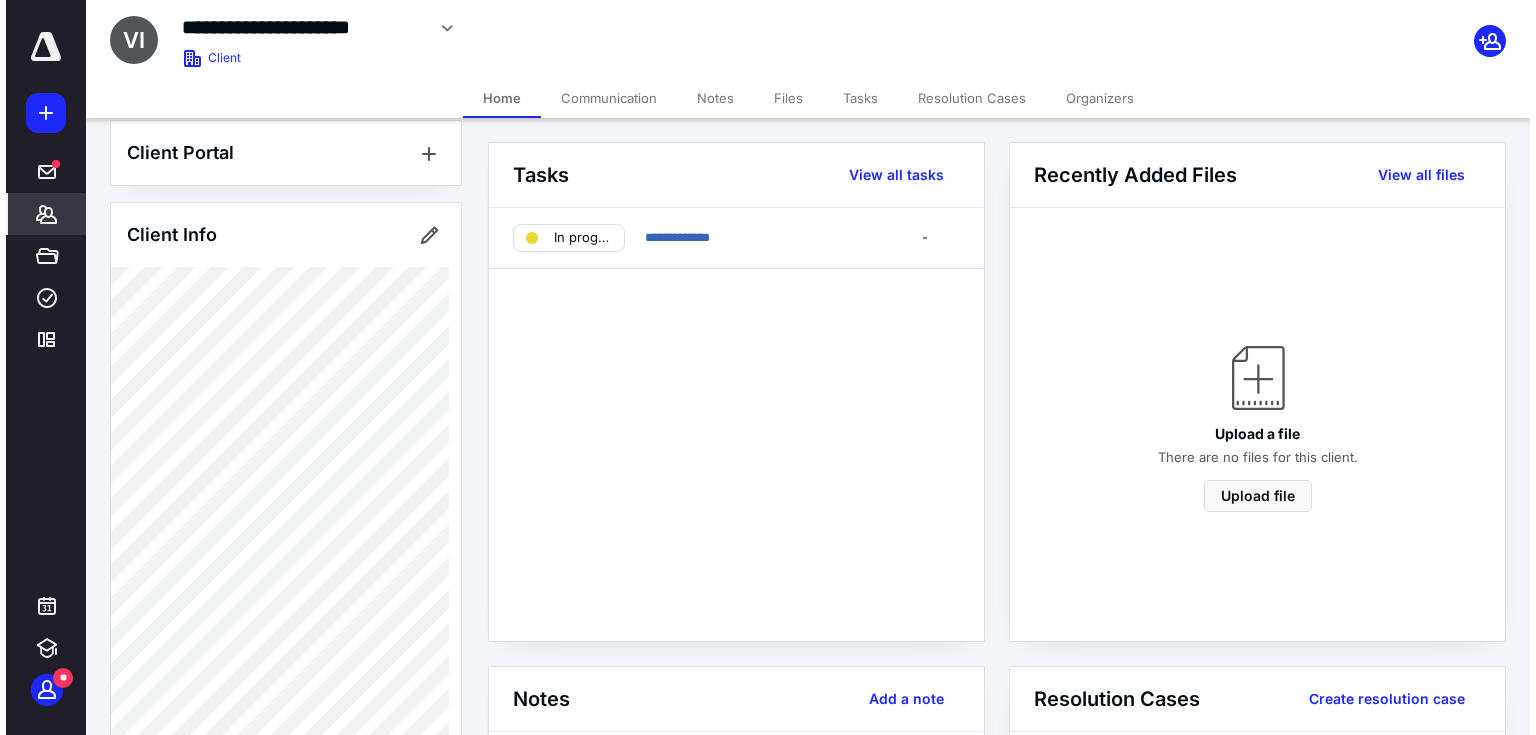 scroll, scrollTop: 0, scrollLeft: 0, axis: both 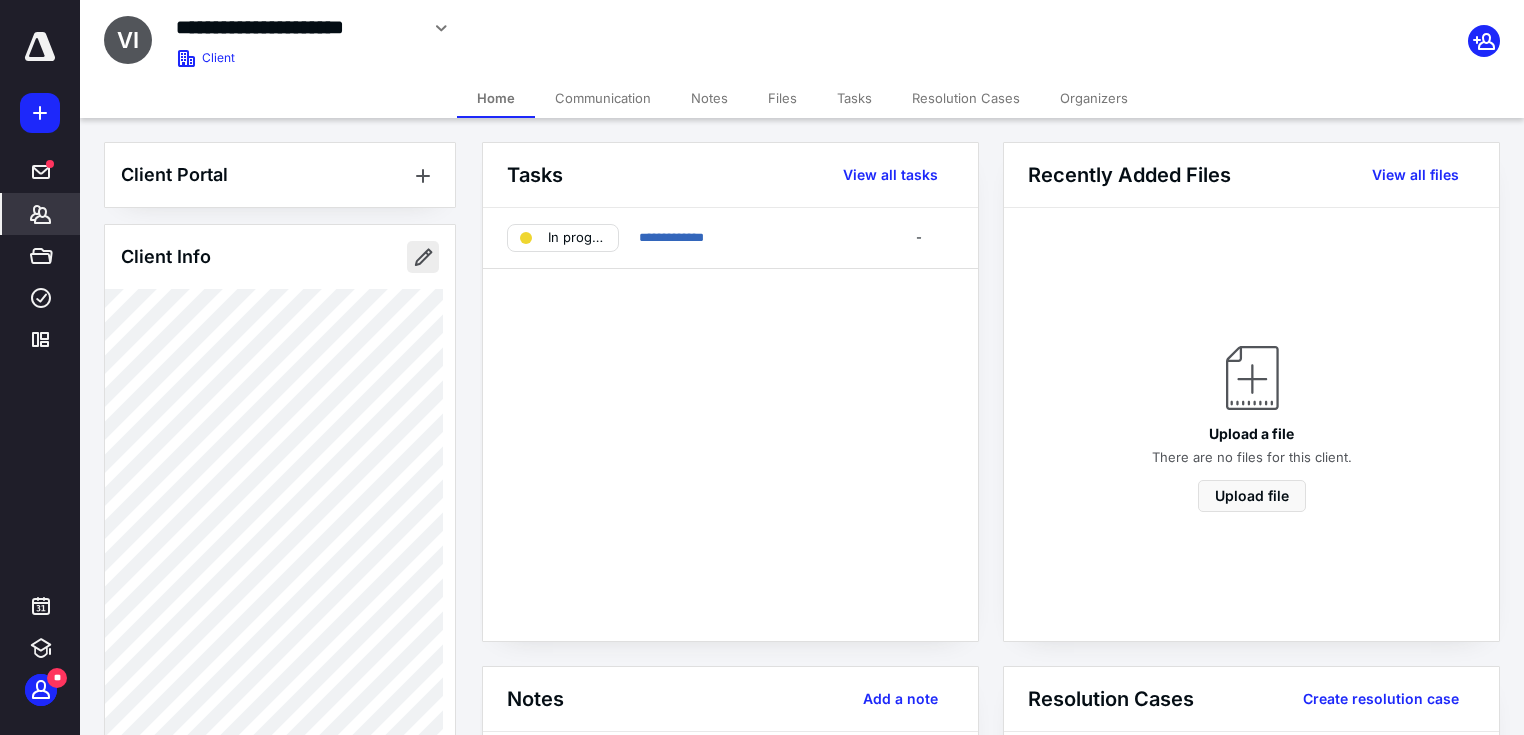 click at bounding box center (423, 257) 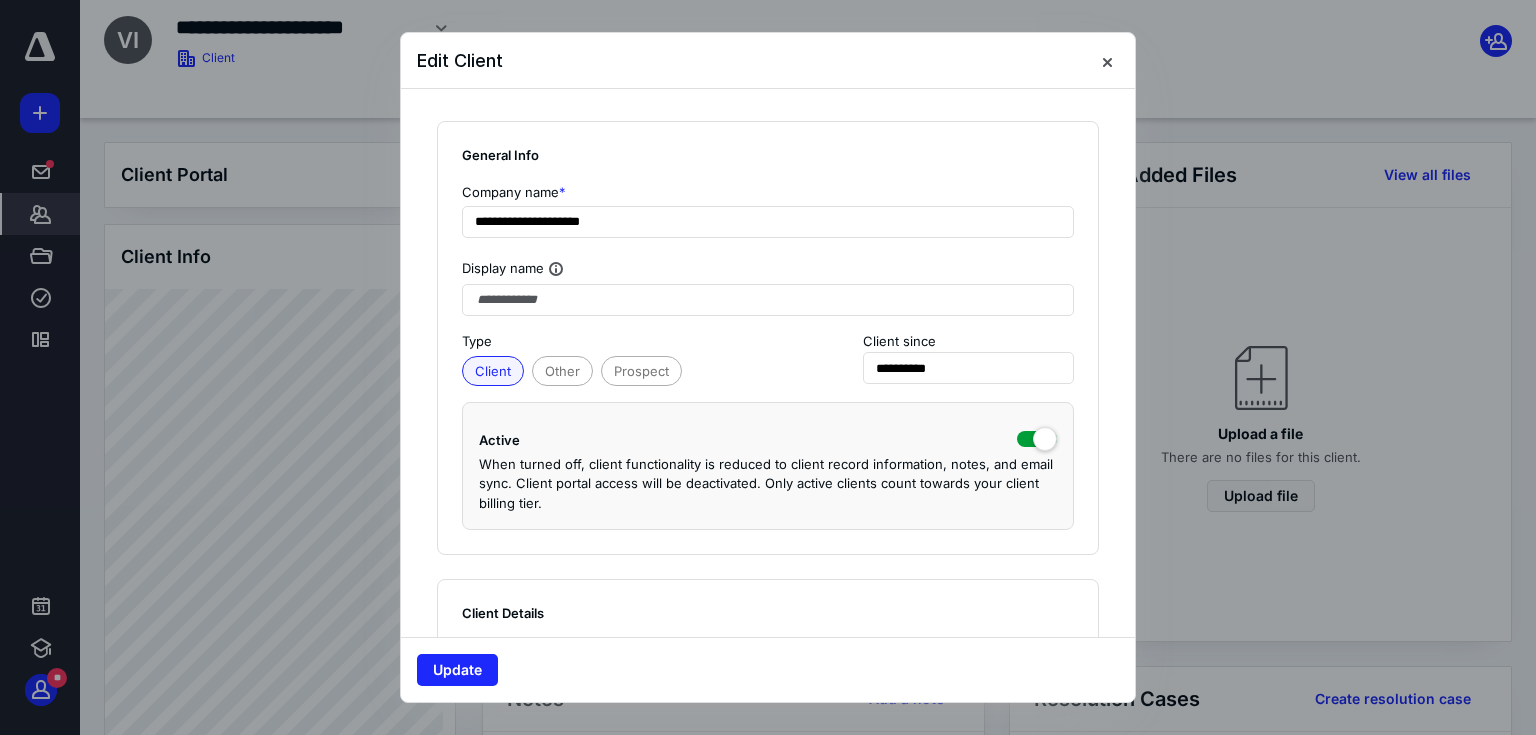 scroll, scrollTop: 266, scrollLeft: 0, axis: vertical 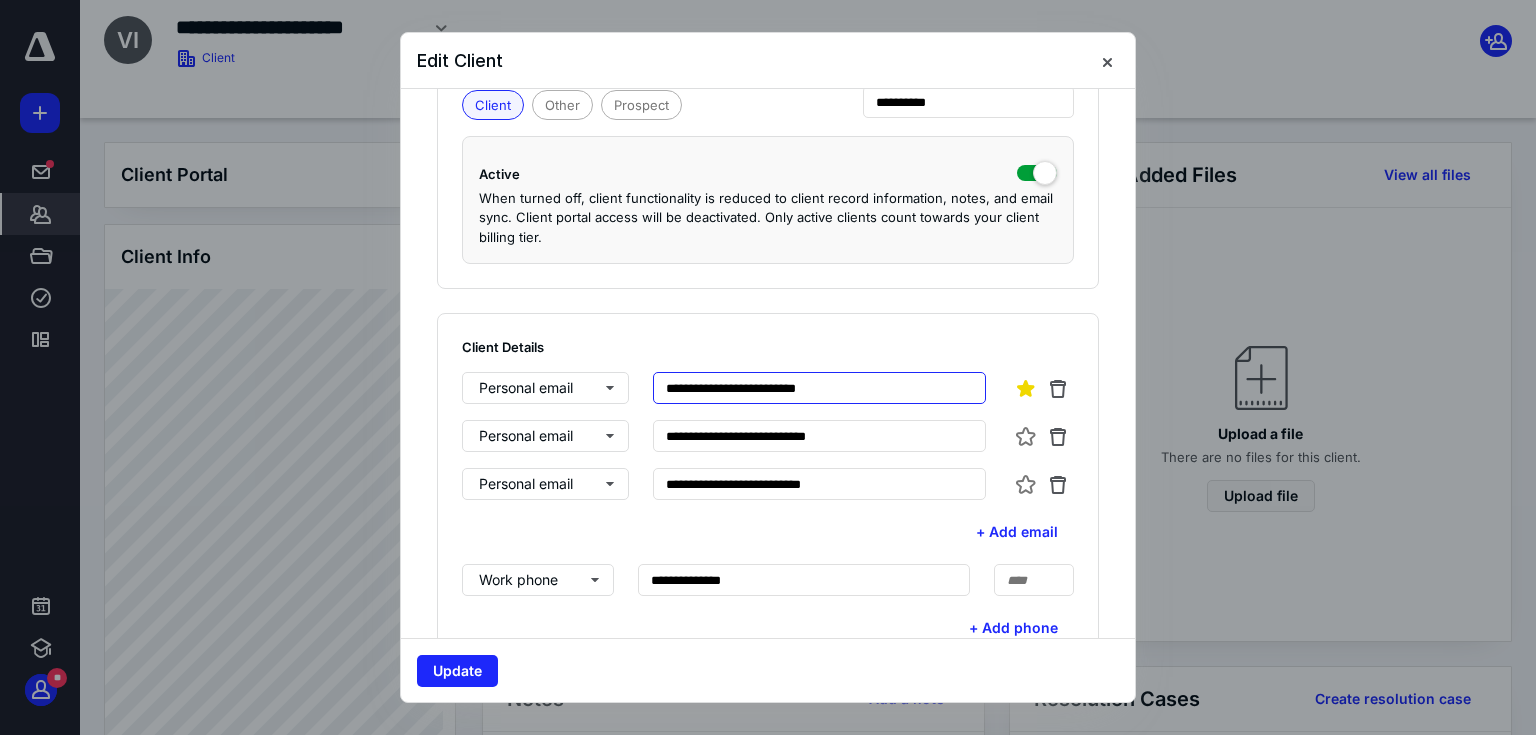 click on "**********" at bounding box center (820, 388) 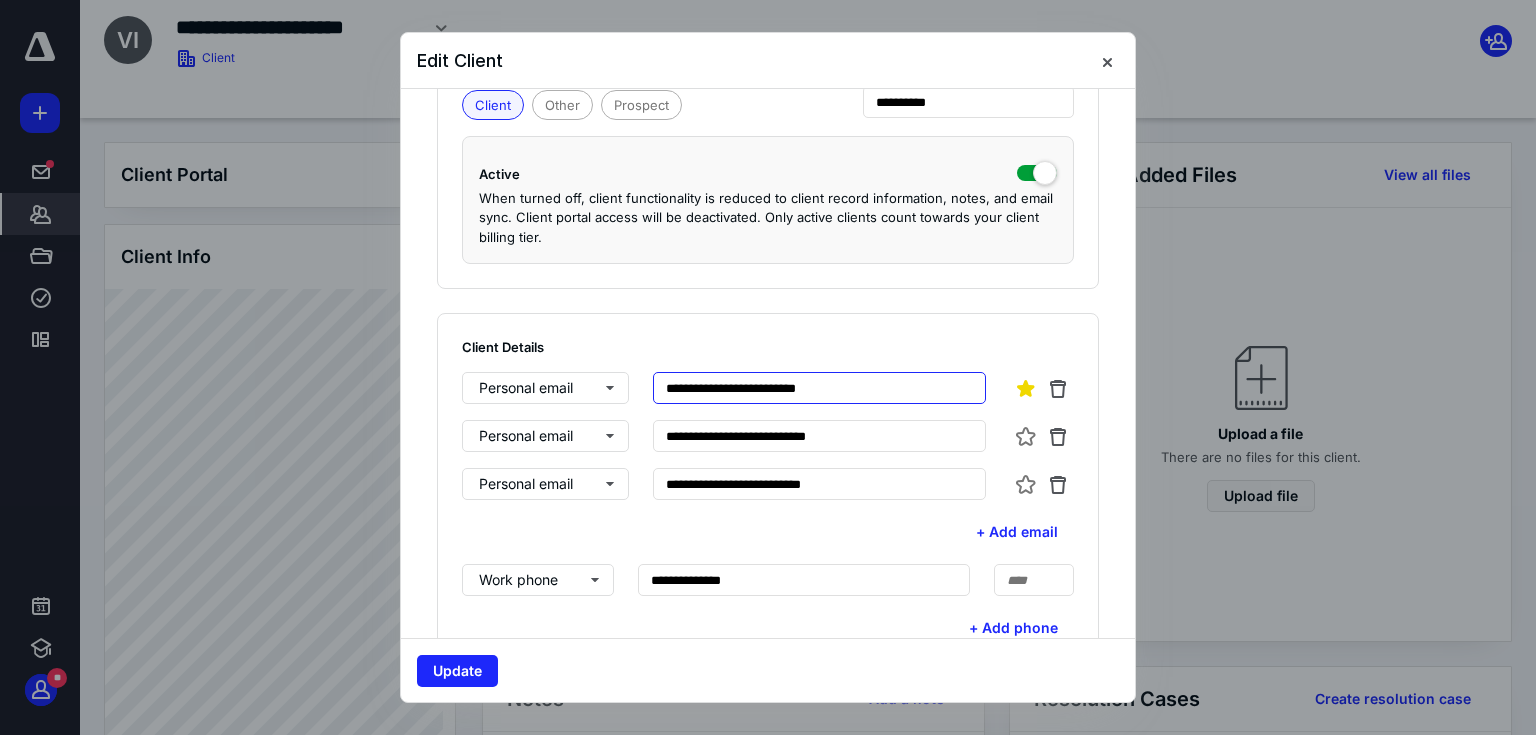 scroll, scrollTop: 1624, scrollLeft: 0, axis: vertical 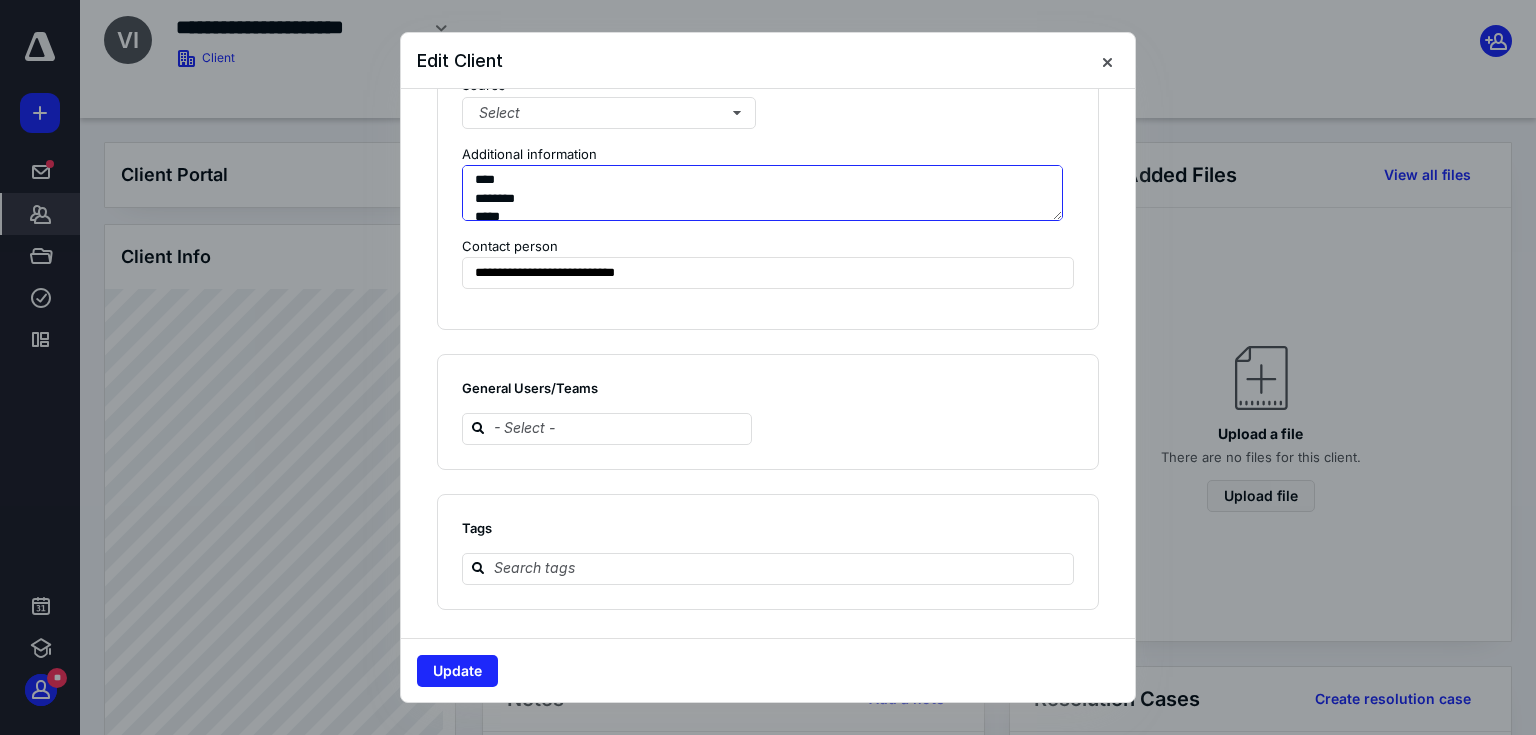click on "**********" at bounding box center (762, 193) 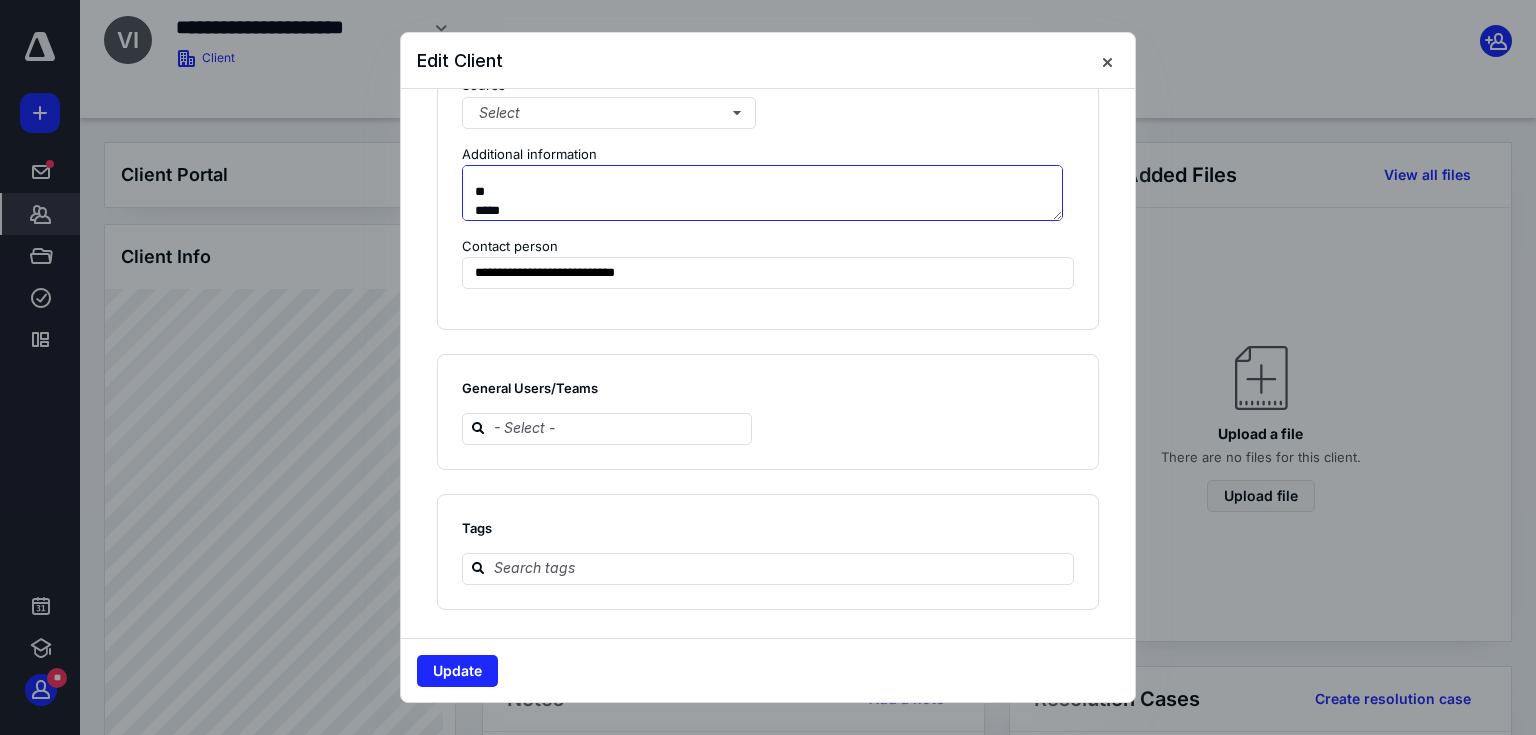 click on "**********" at bounding box center (762, 193) 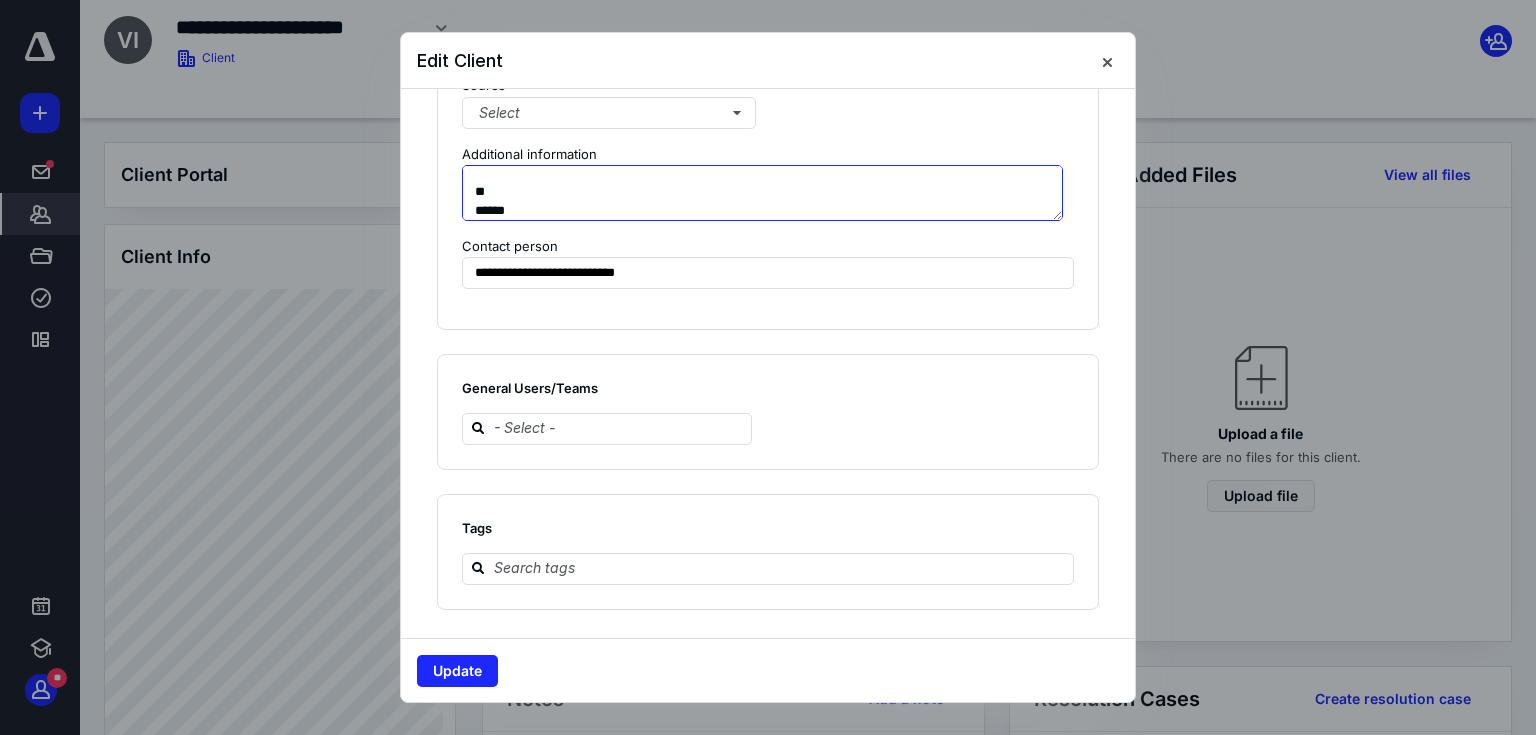 scroll, scrollTop: 673, scrollLeft: 0, axis: vertical 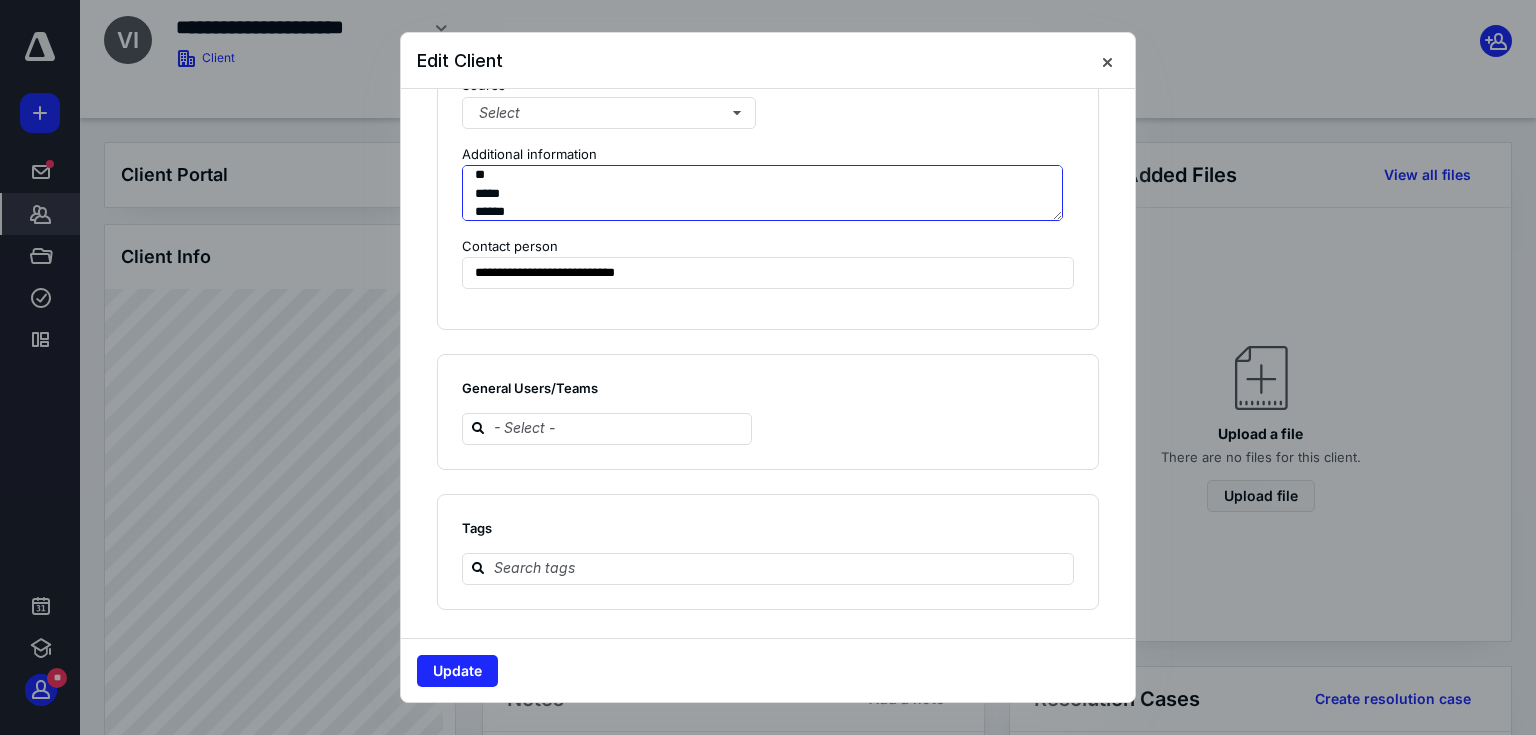 paste on "**********" 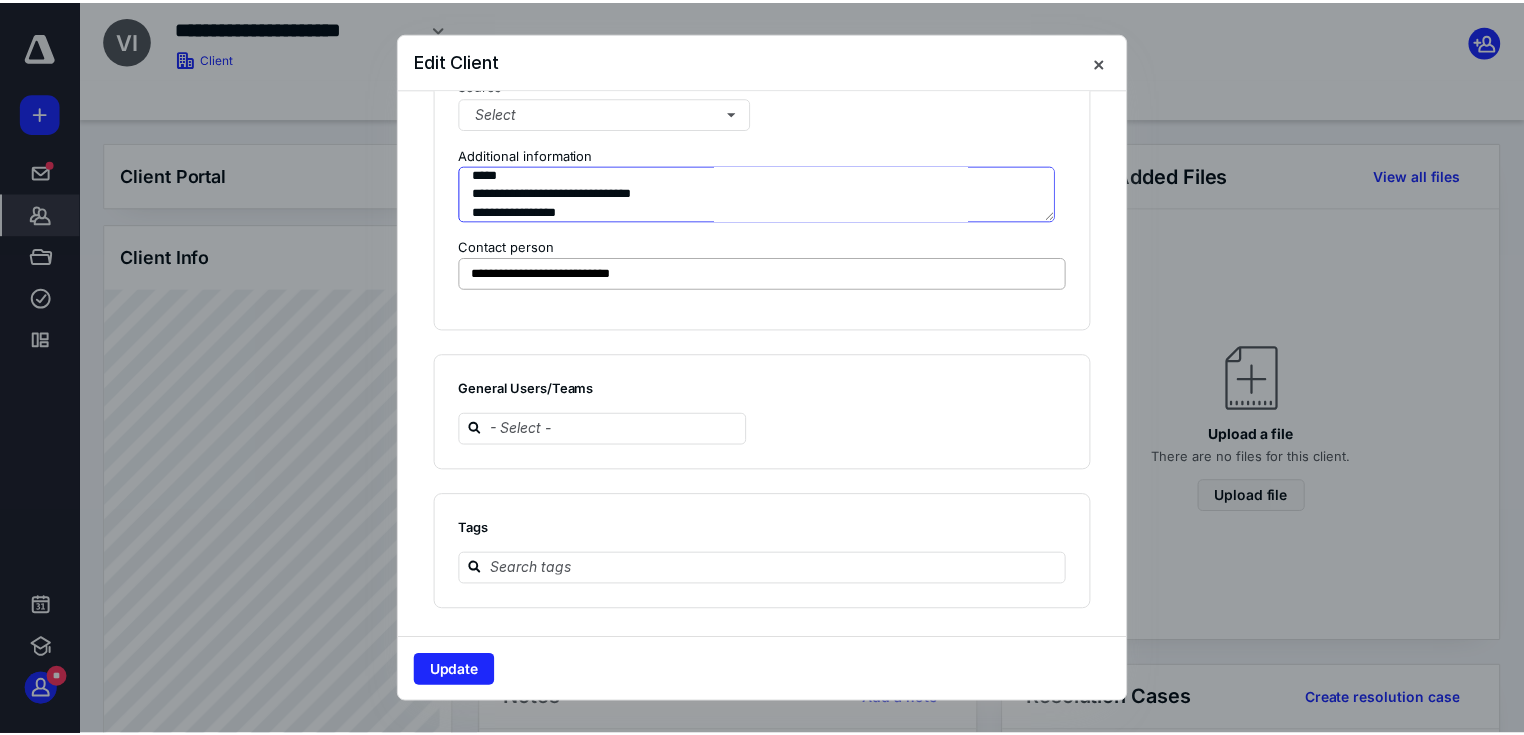 scroll, scrollTop: 710, scrollLeft: 0, axis: vertical 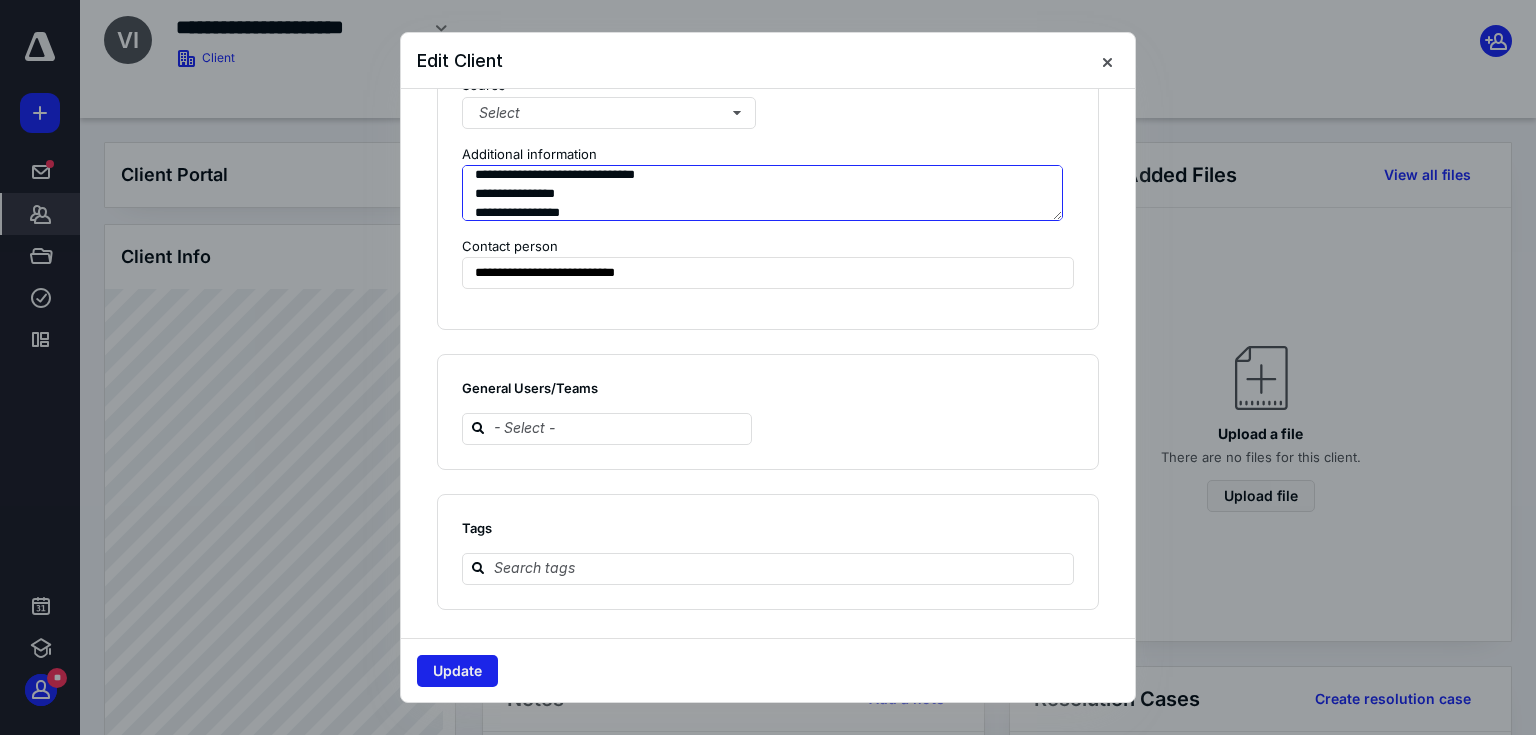 type on "**********" 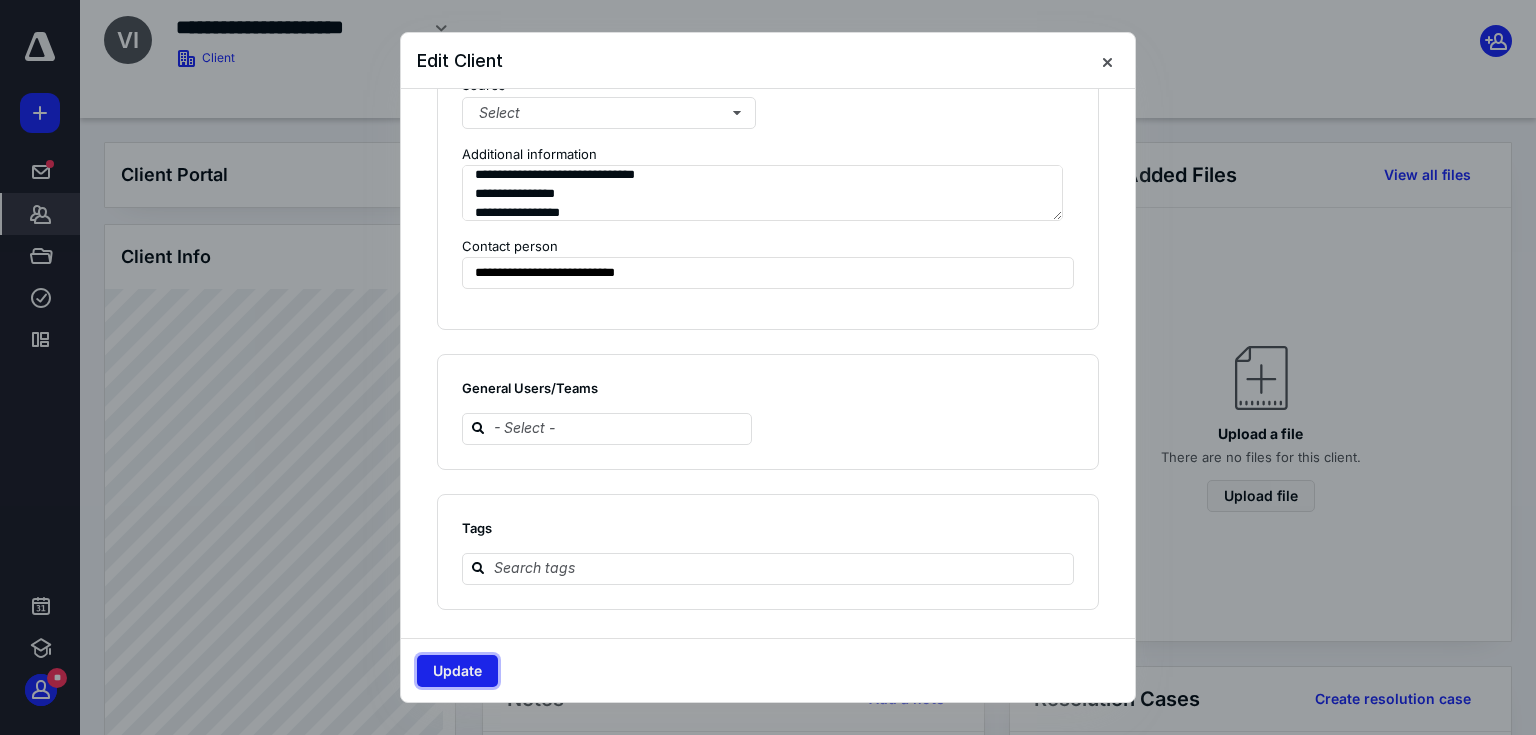 click on "Update" at bounding box center (457, 671) 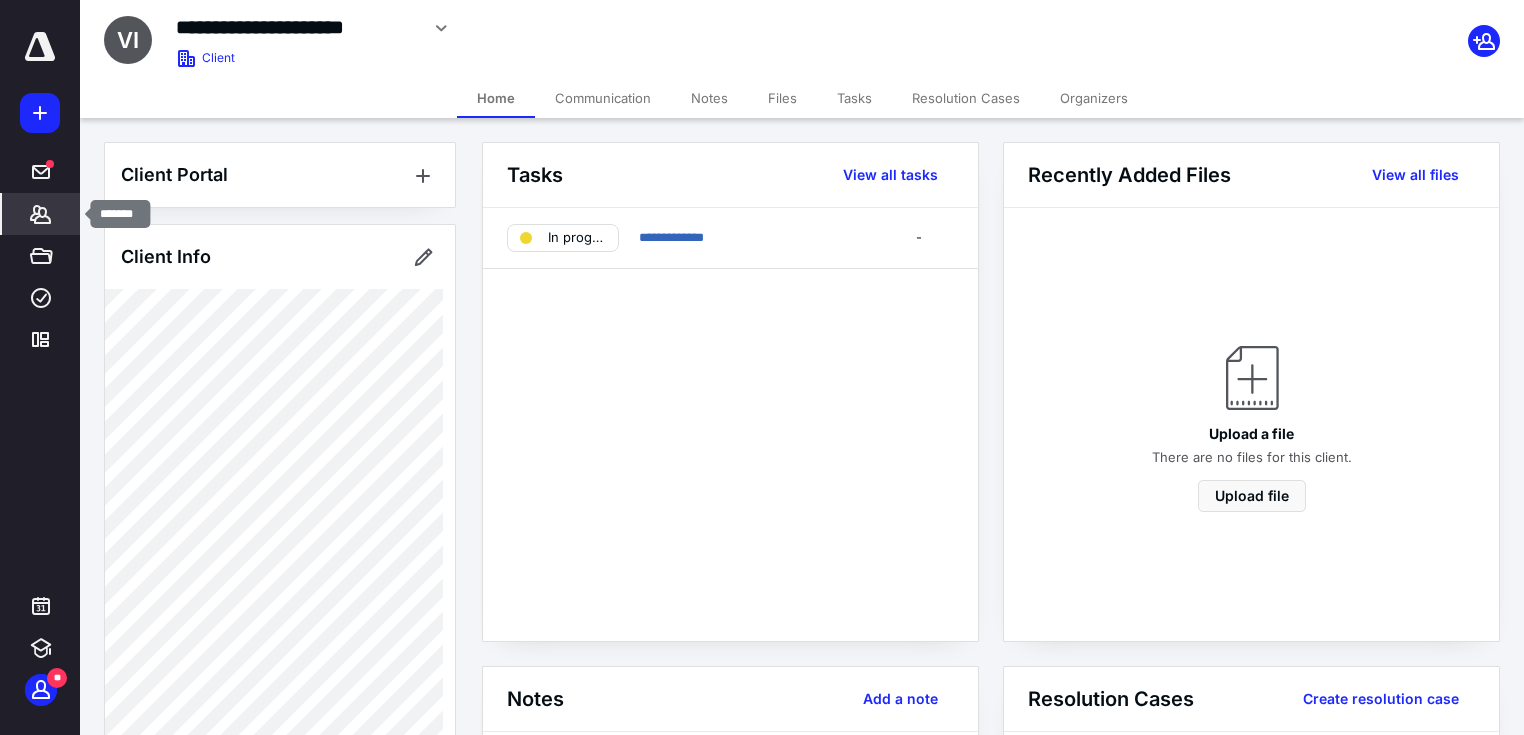click on "*******" at bounding box center (41, 214) 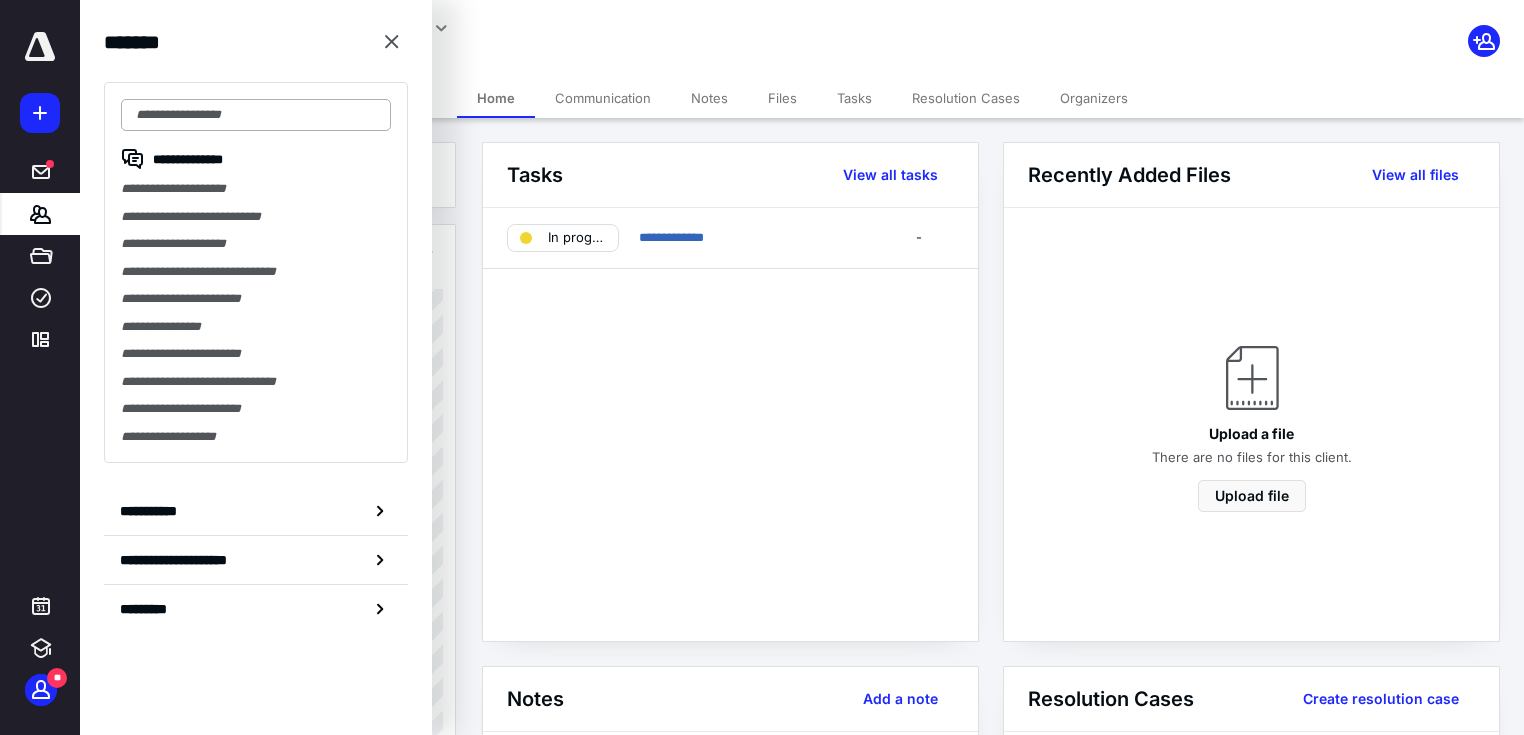 click at bounding box center [256, 115] 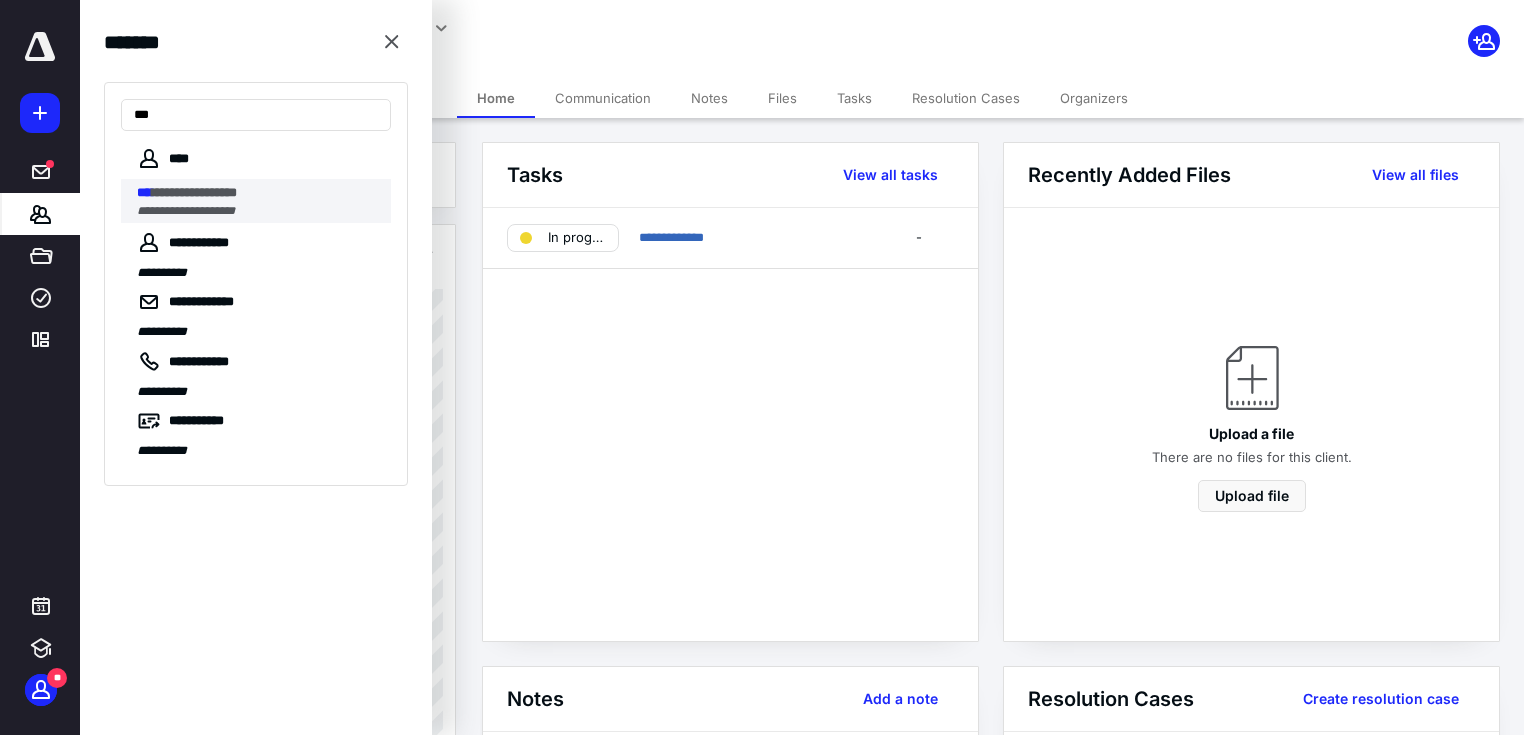 type on "***" 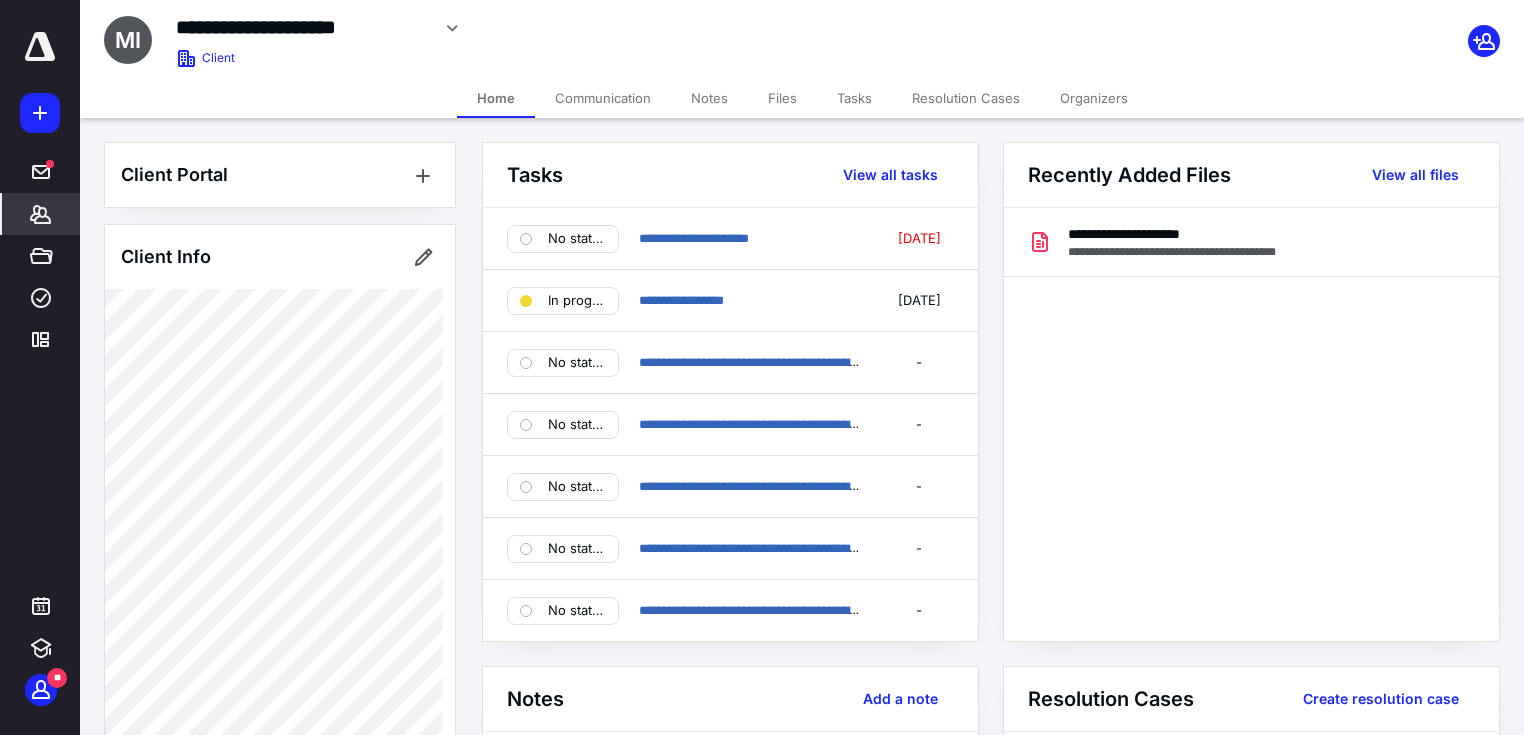 click on "Notes" at bounding box center (709, 98) 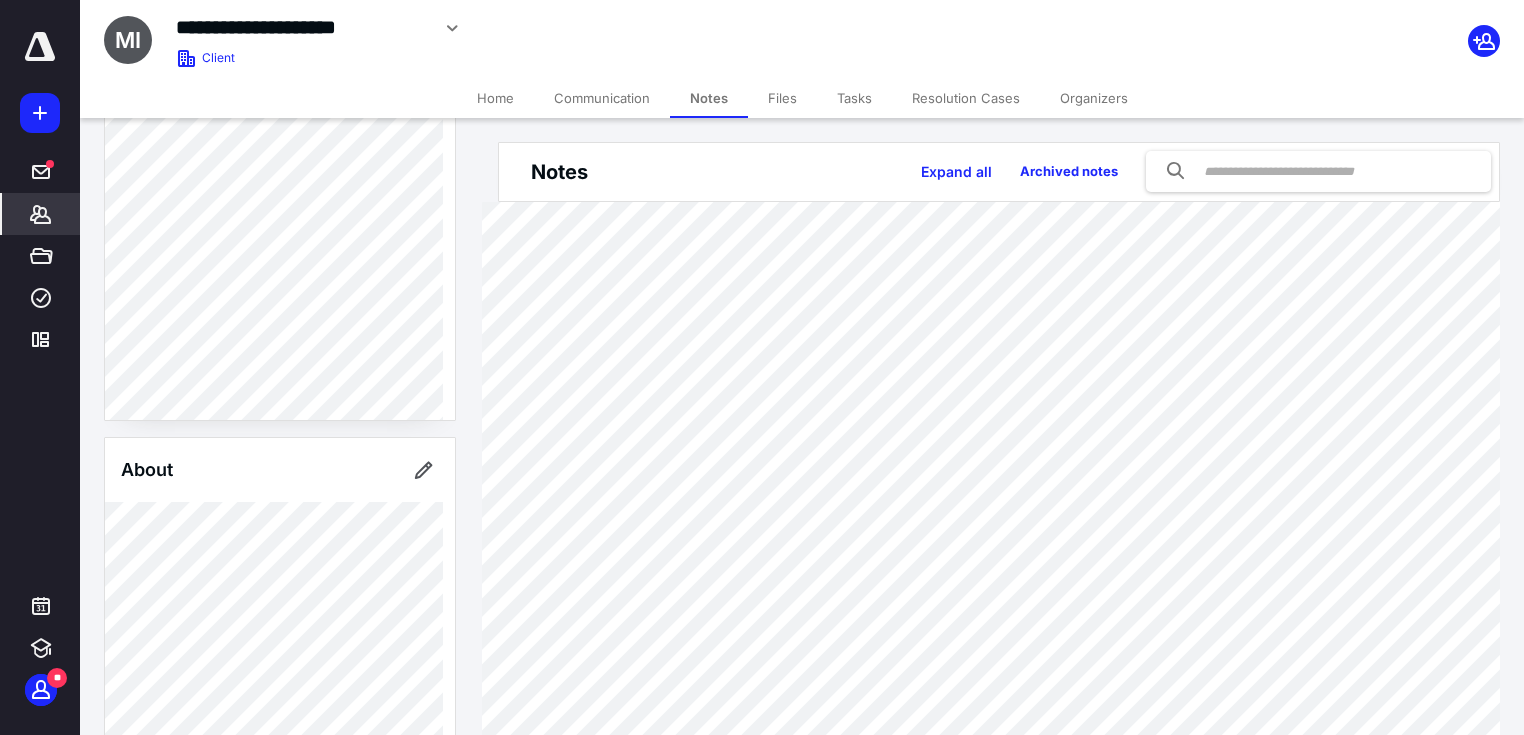 scroll, scrollTop: 320, scrollLeft: 0, axis: vertical 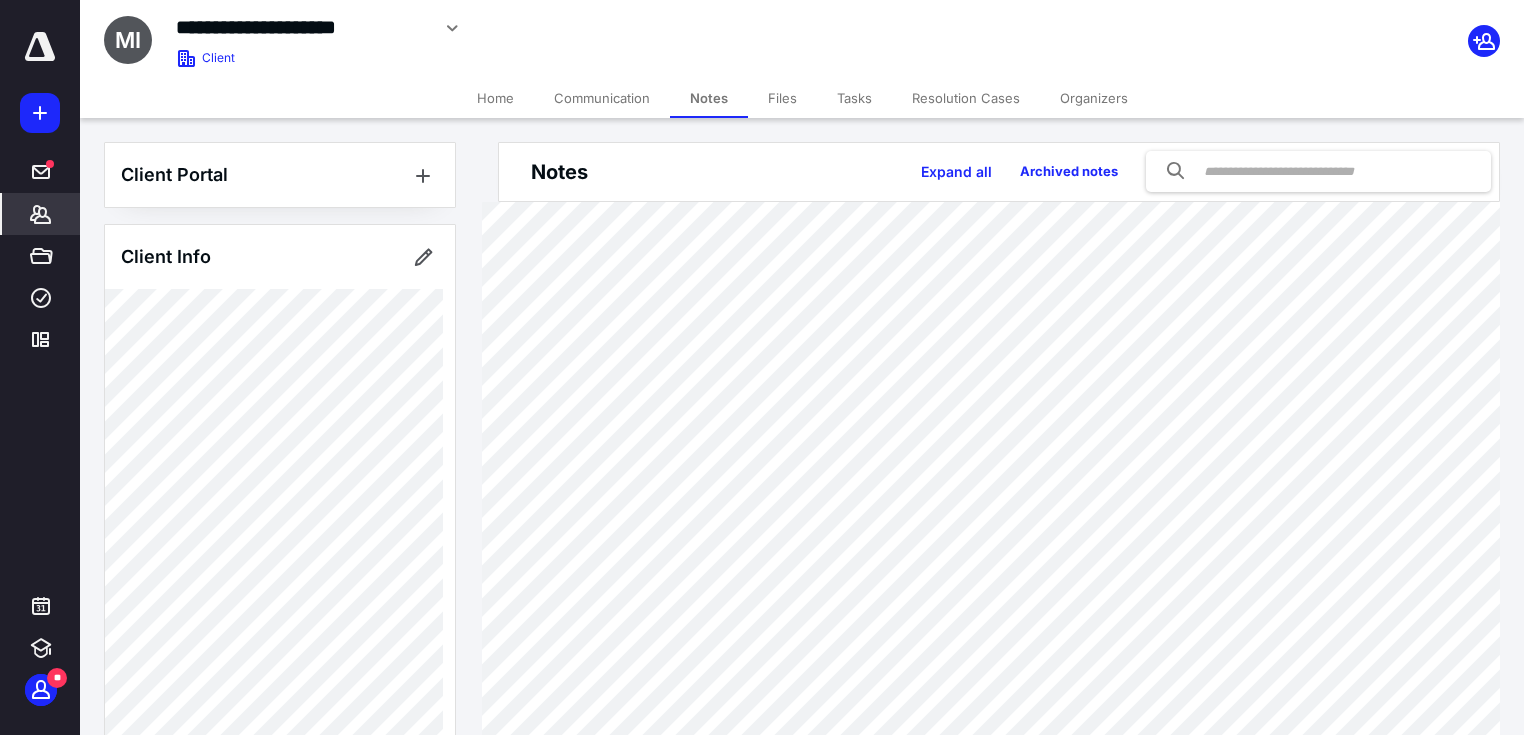 click on "*******" at bounding box center (41, 214) 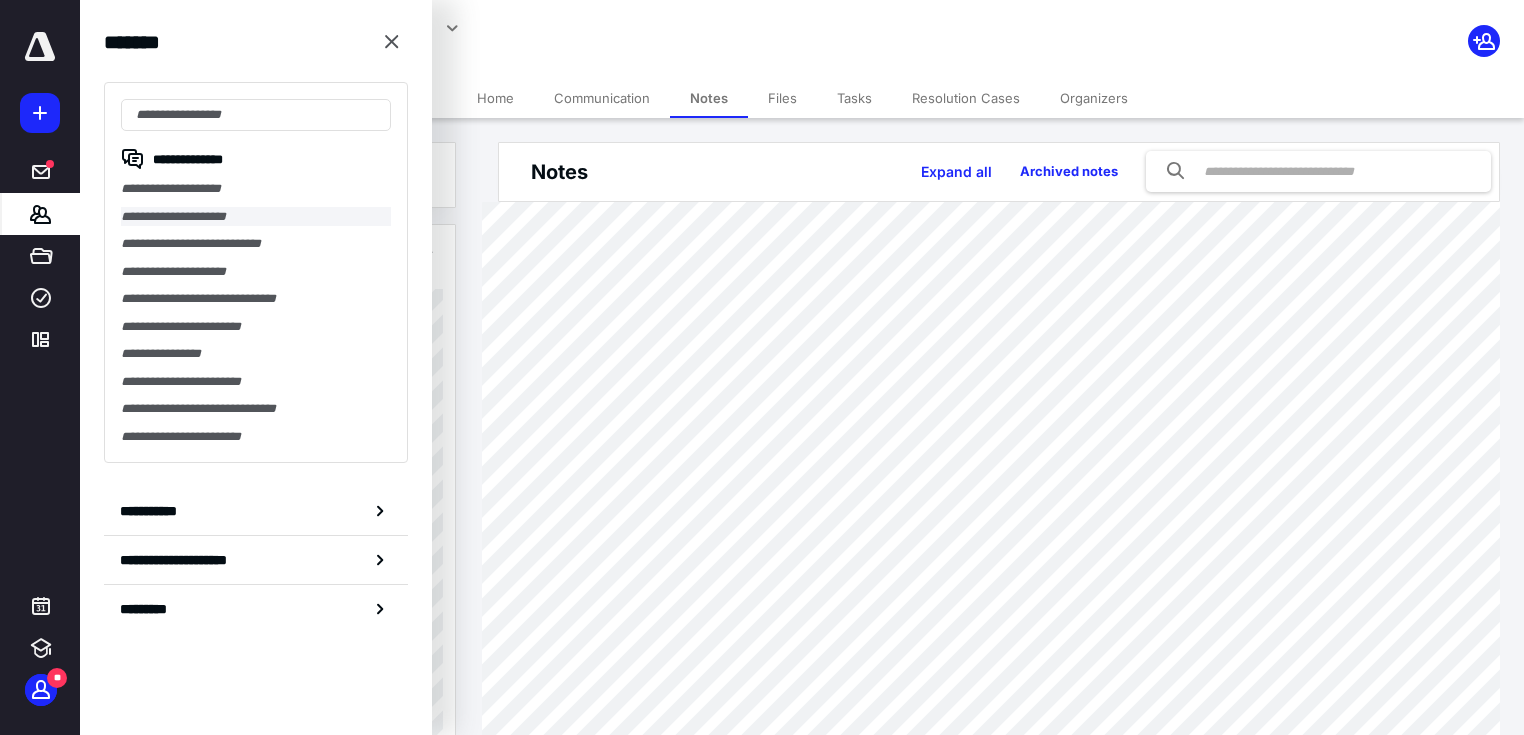 click on "**********" at bounding box center (256, 217) 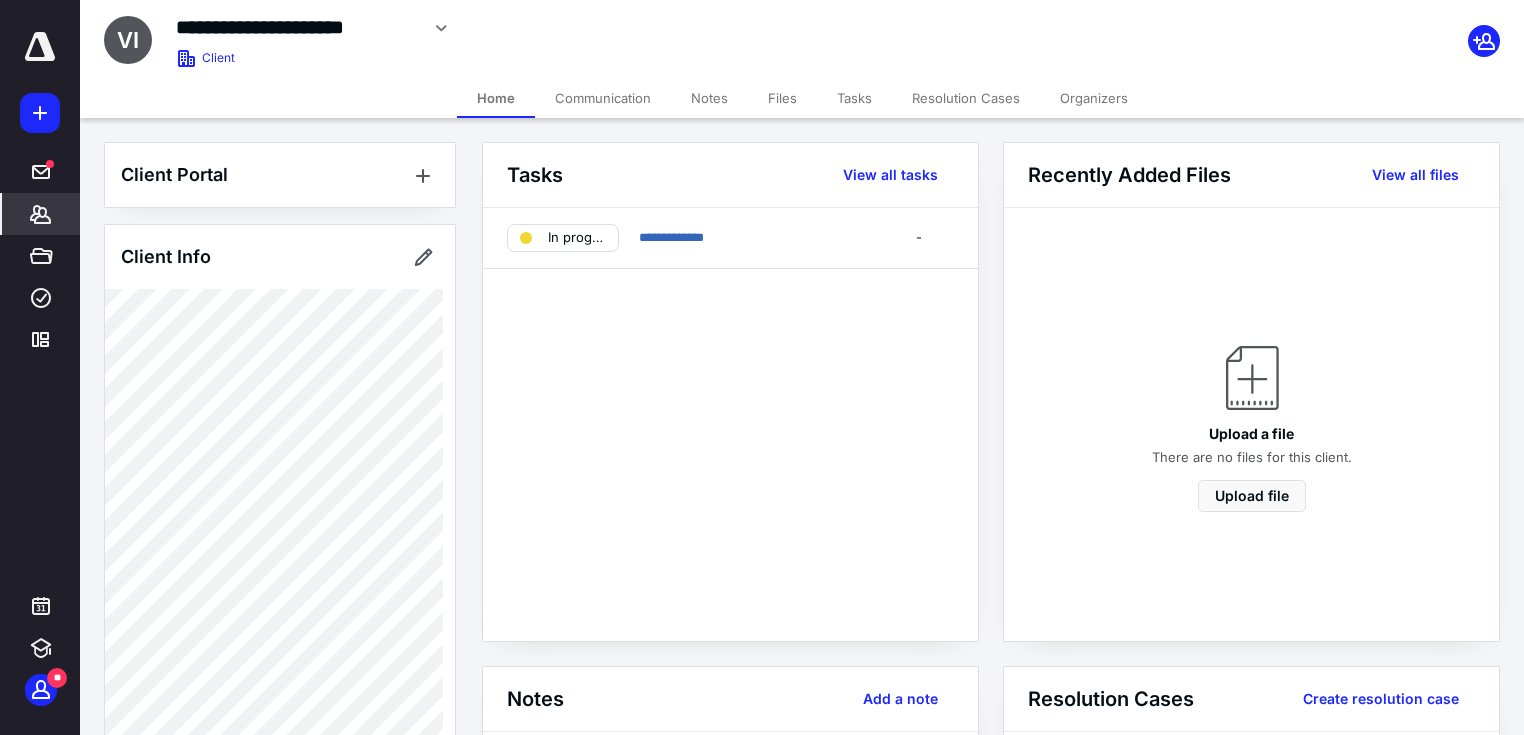 click on "Notes" at bounding box center (535, 699) 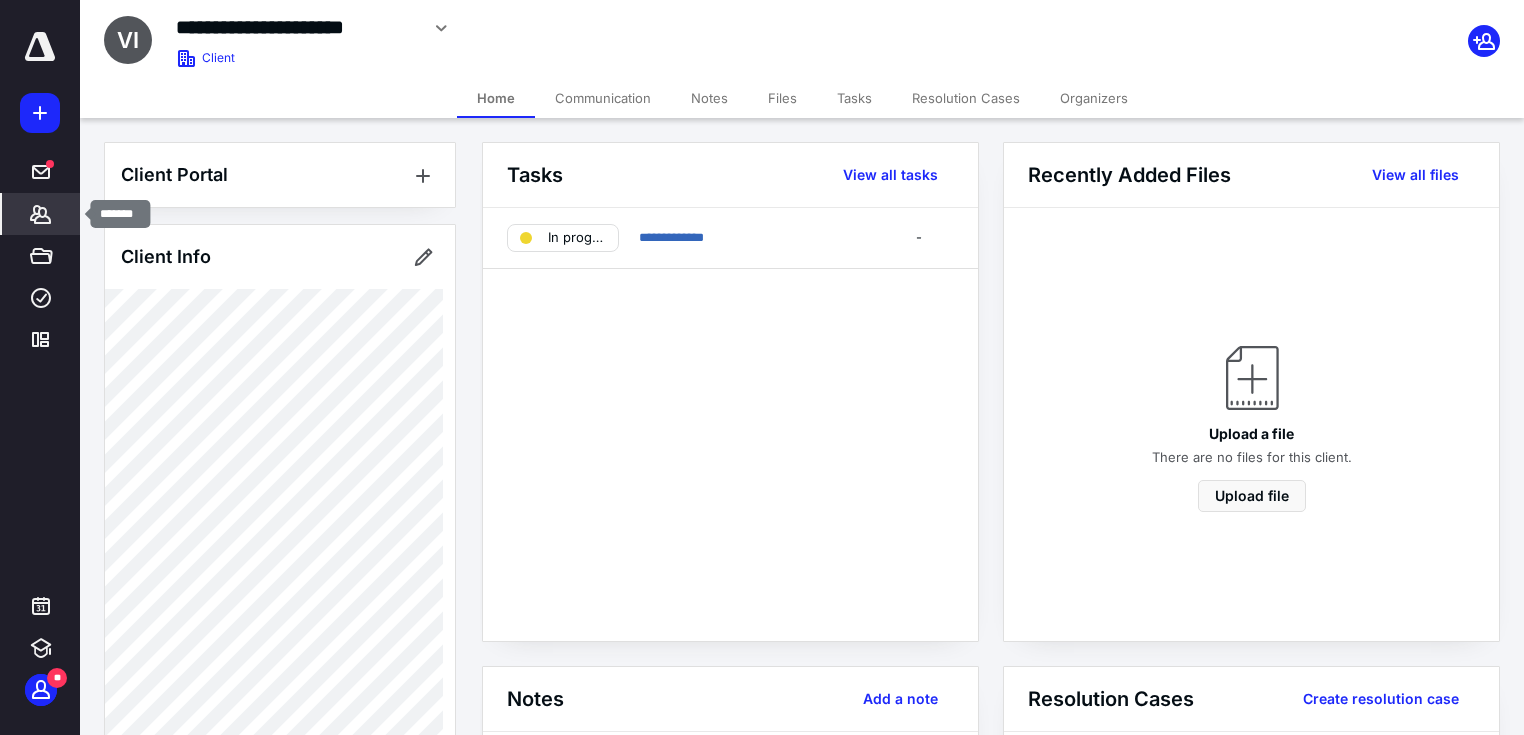 click 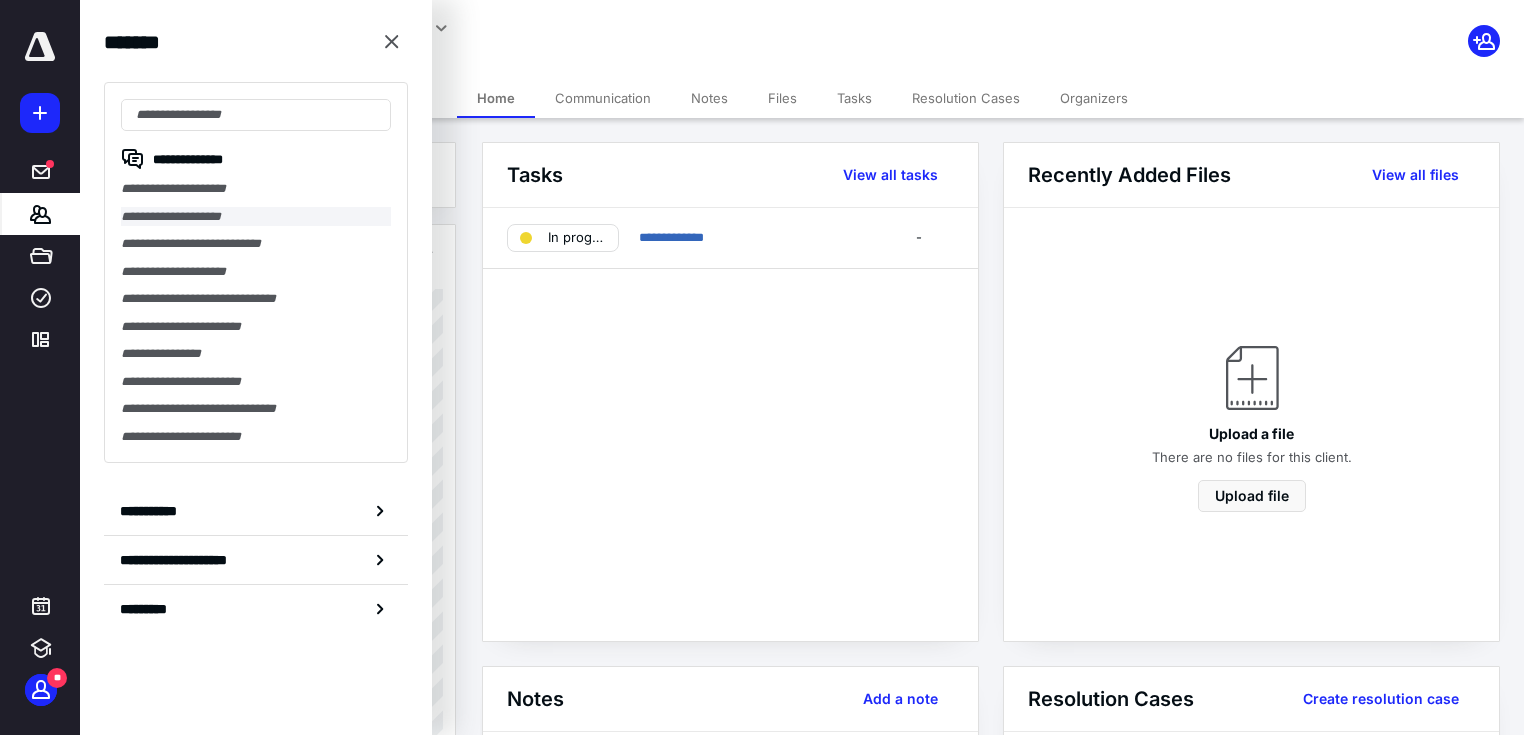 click on "**********" at bounding box center [256, 217] 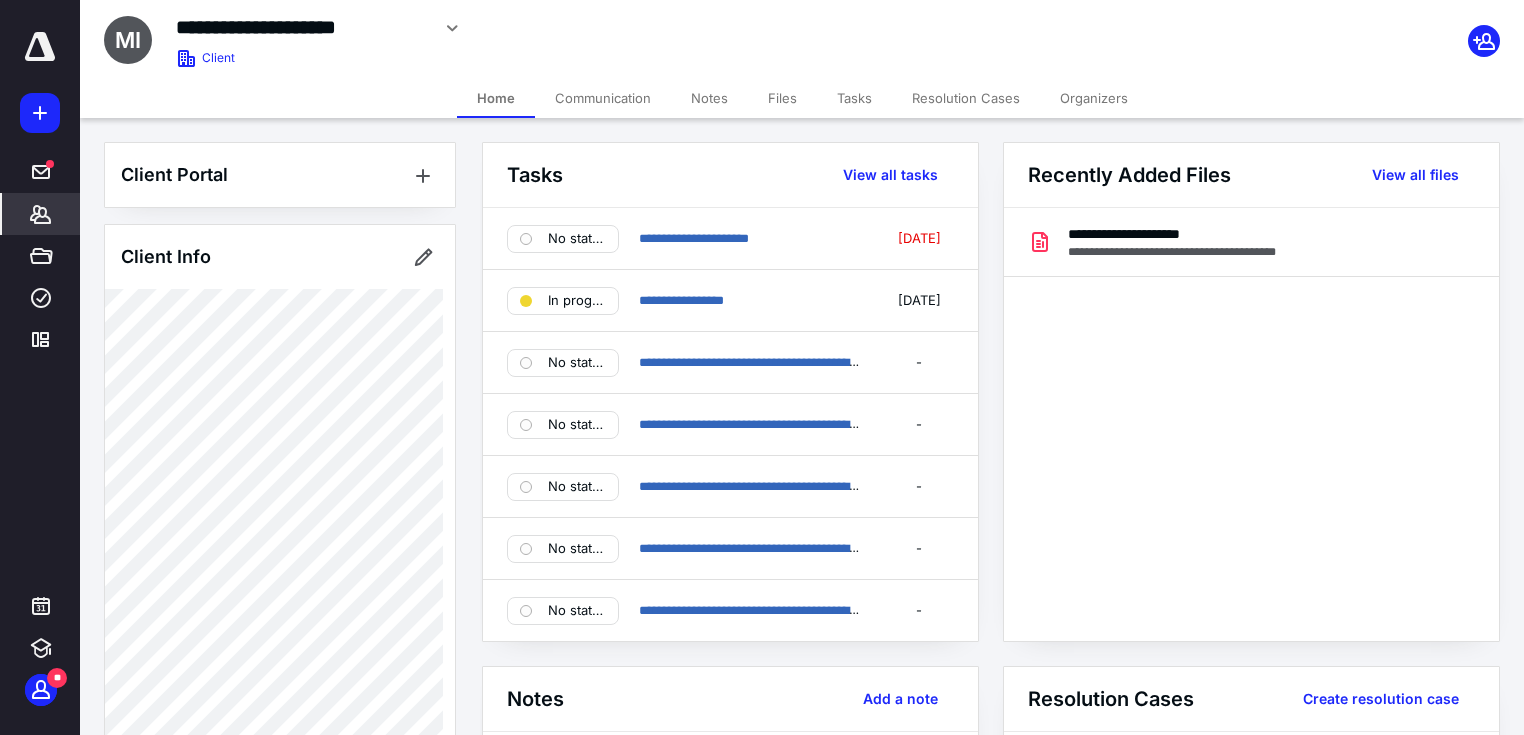 click on "Notes" at bounding box center (709, 98) 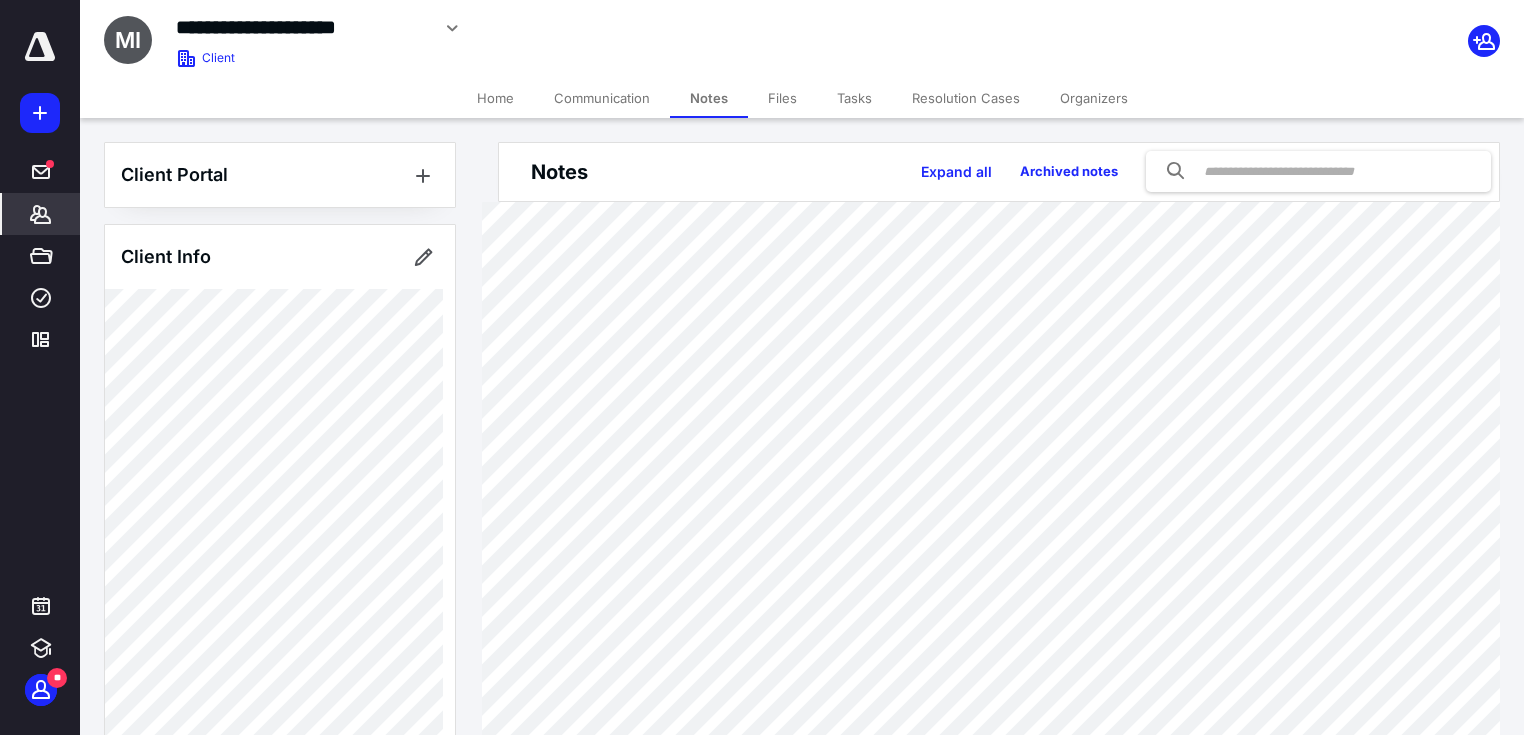scroll, scrollTop: 266, scrollLeft: 0, axis: vertical 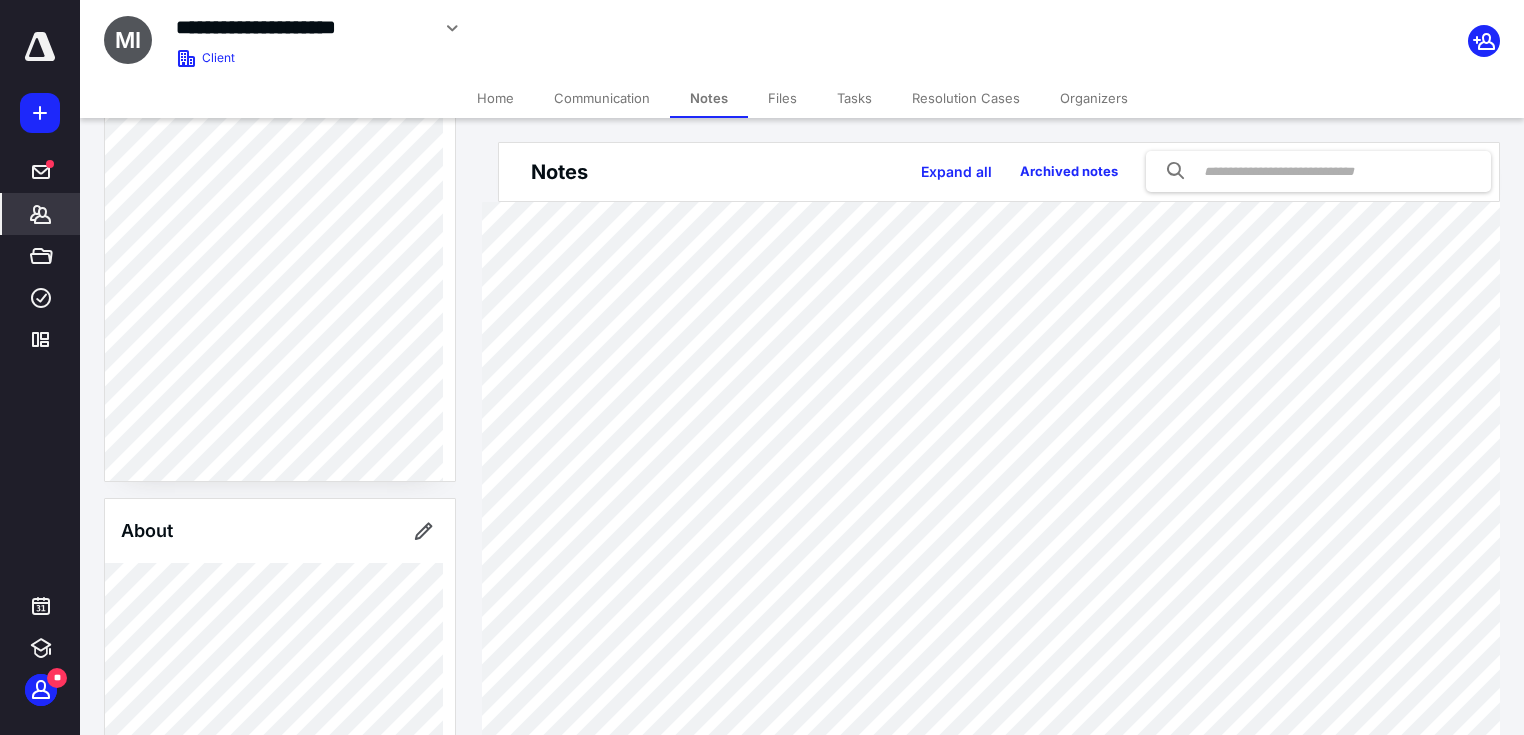 click on "Notes Expand all Archived notes" at bounding box center [1002, 774] 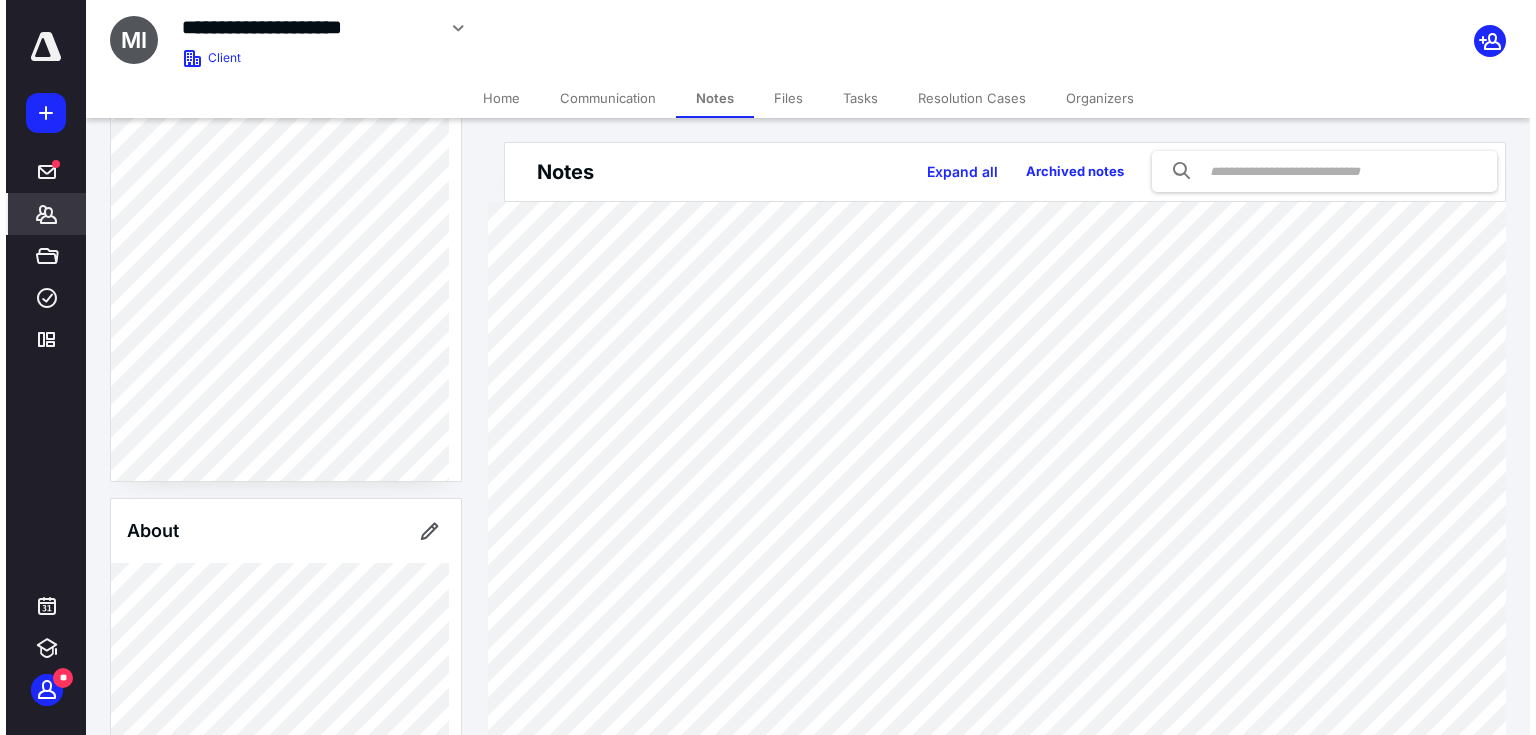 scroll, scrollTop: 0, scrollLeft: 0, axis: both 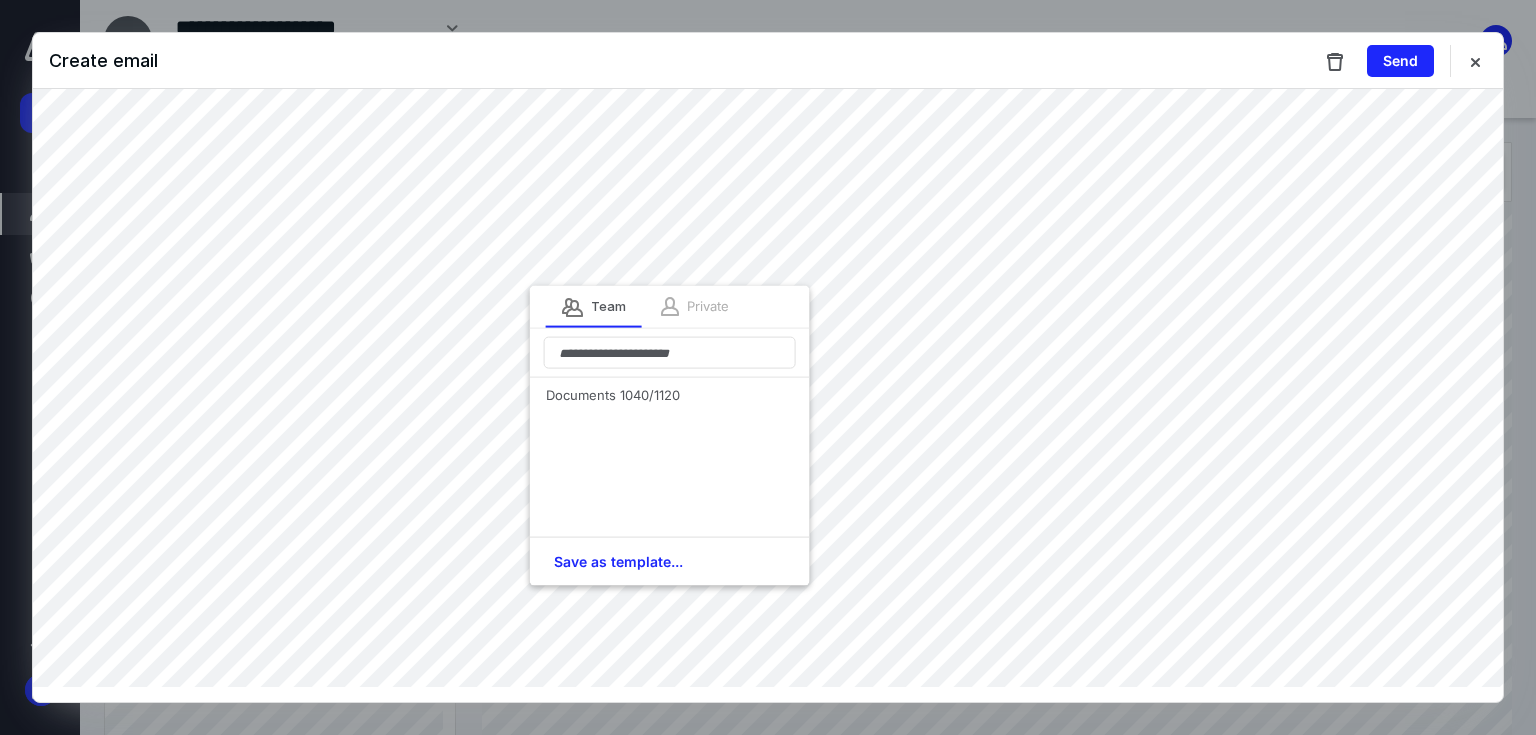 click on "Private" at bounding box center (708, 307) 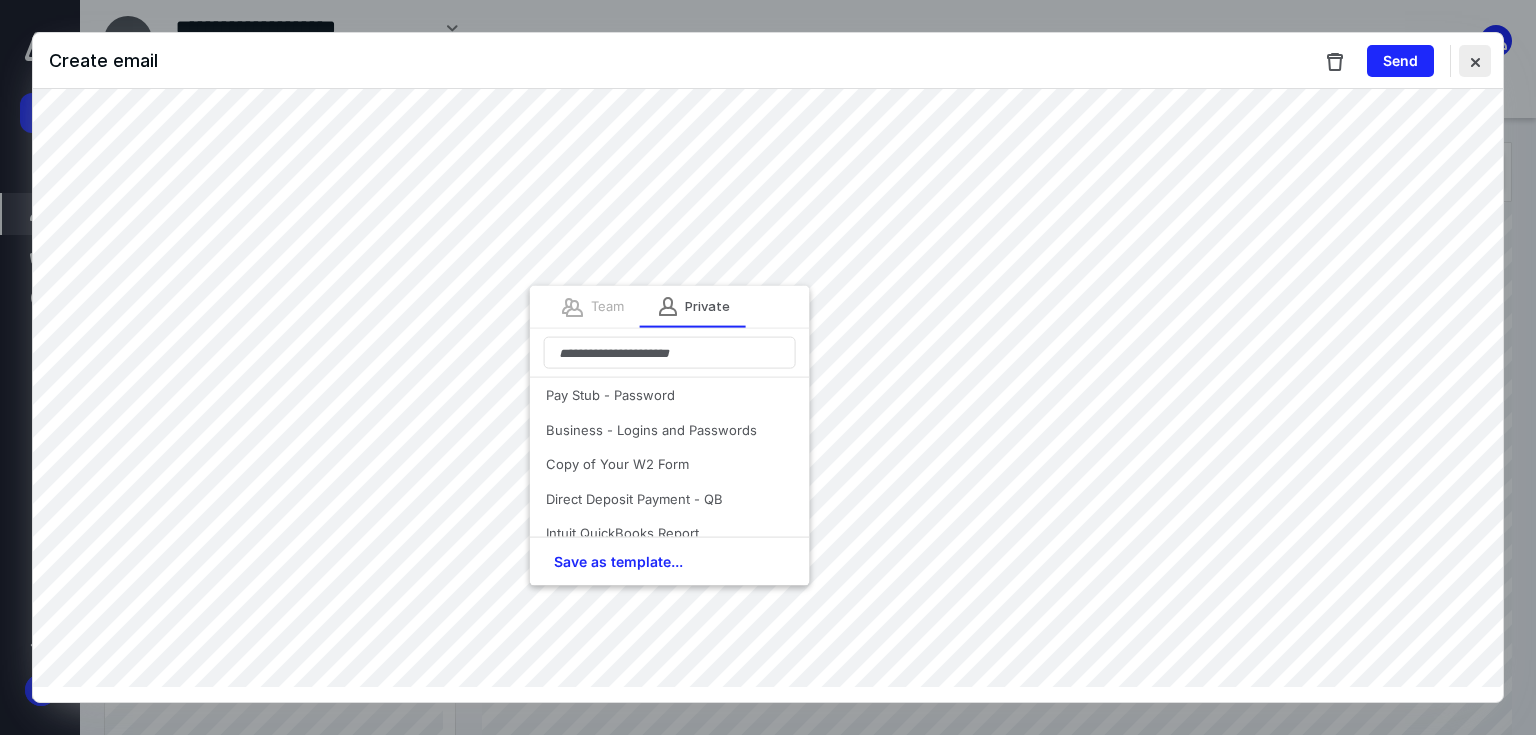 click at bounding box center (1475, 61) 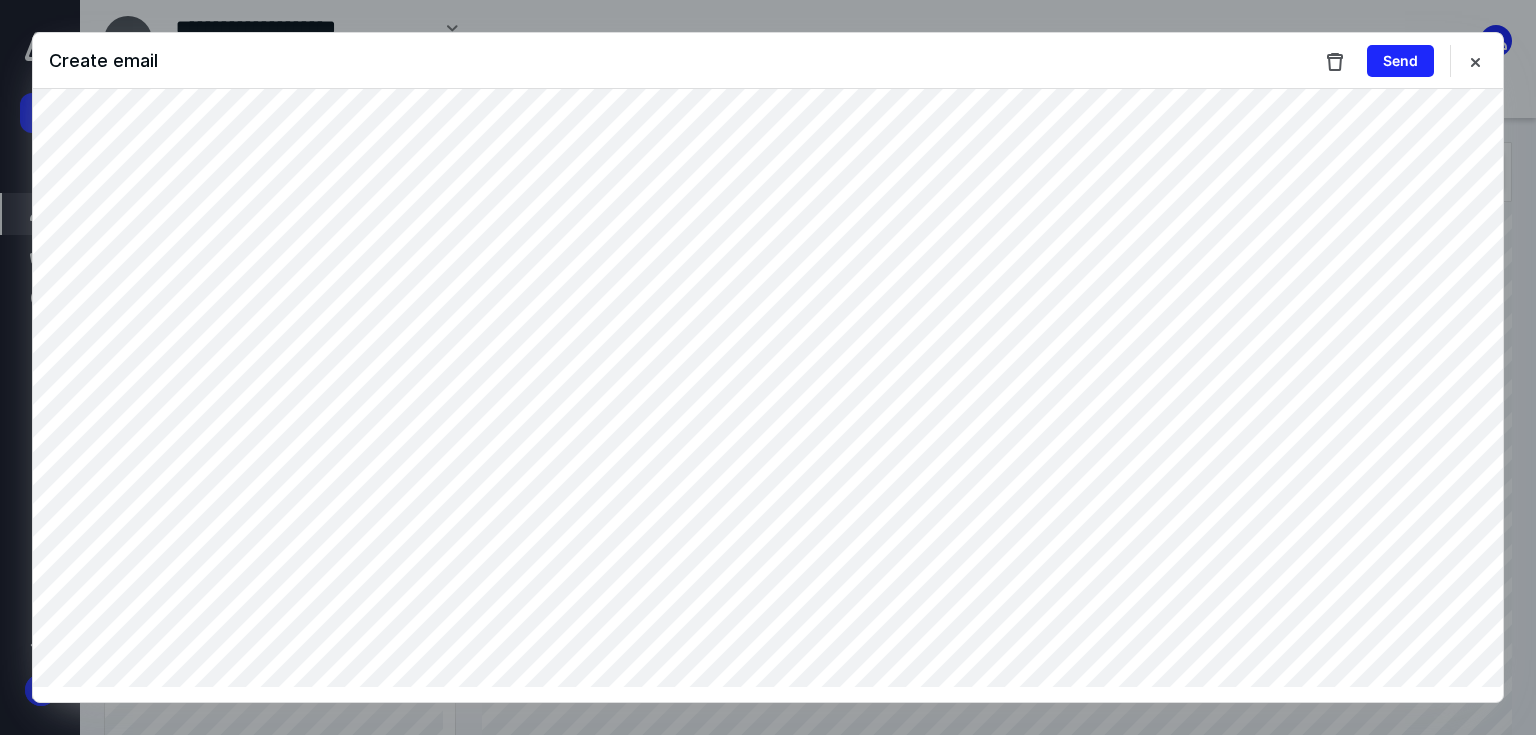 drag, startPoint x: 1475, startPoint y: 60, endPoint x: 1358, endPoint y: 64, distance: 117.06836 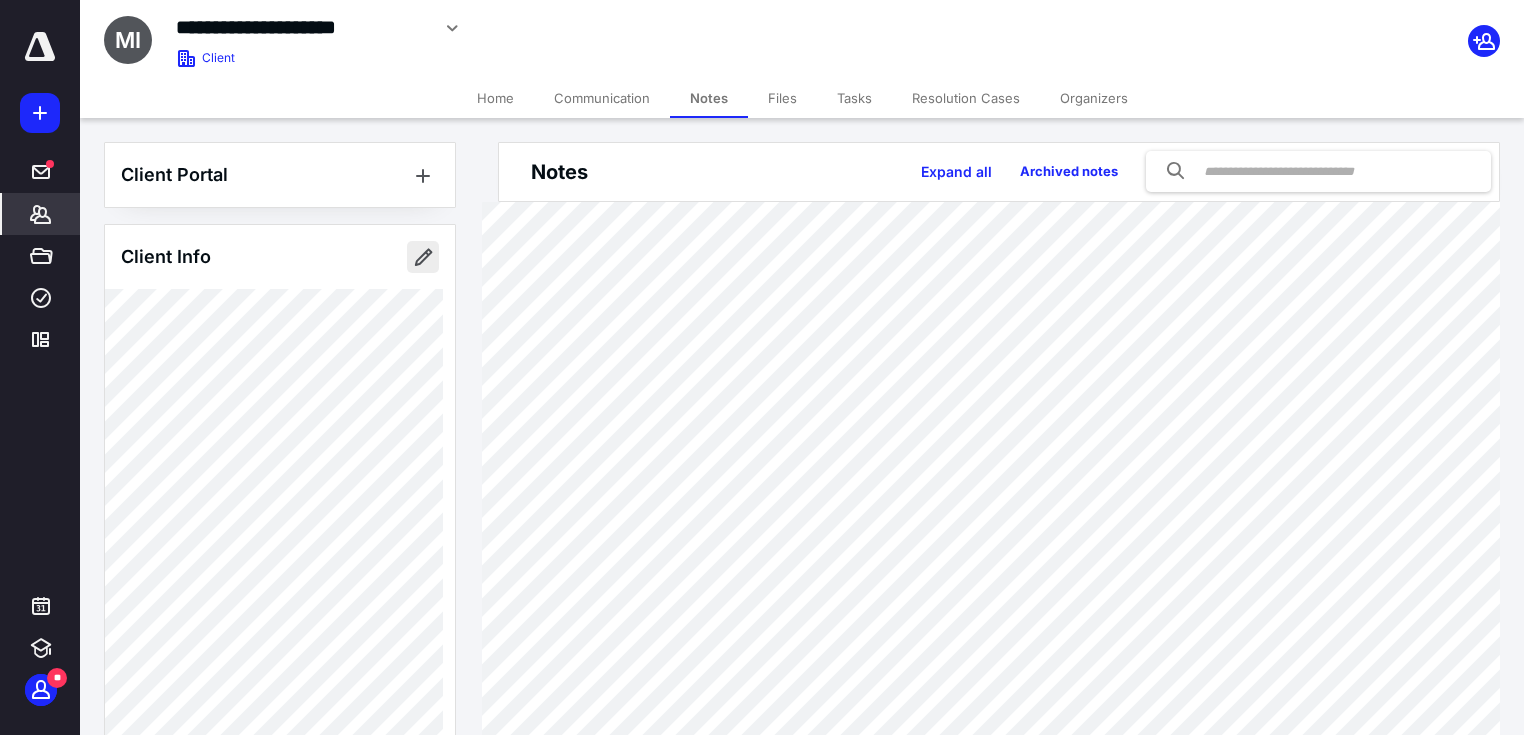 drag, startPoint x: 359, startPoint y: 279, endPoint x: 416, endPoint y: 258, distance: 60.74537 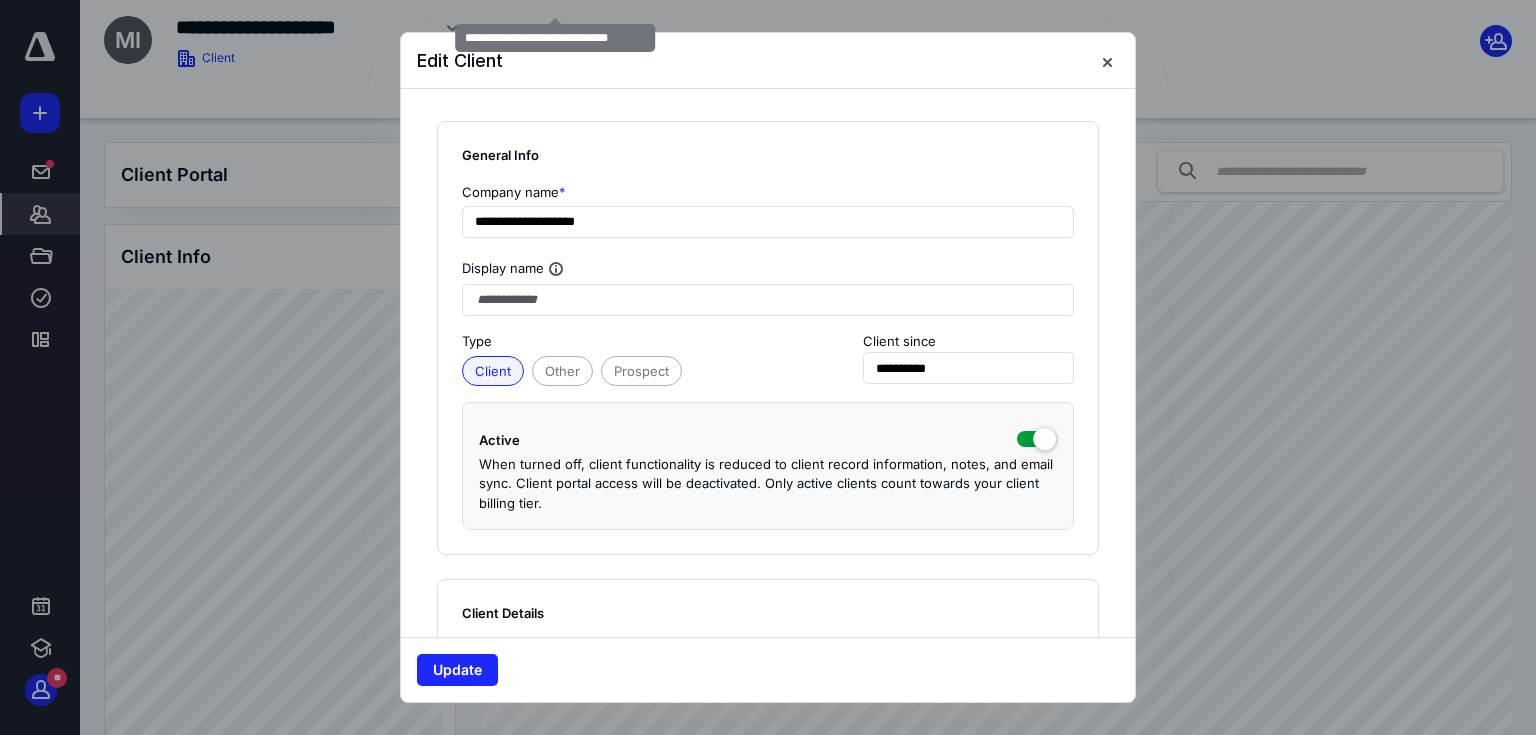 scroll, scrollTop: 266, scrollLeft: 0, axis: vertical 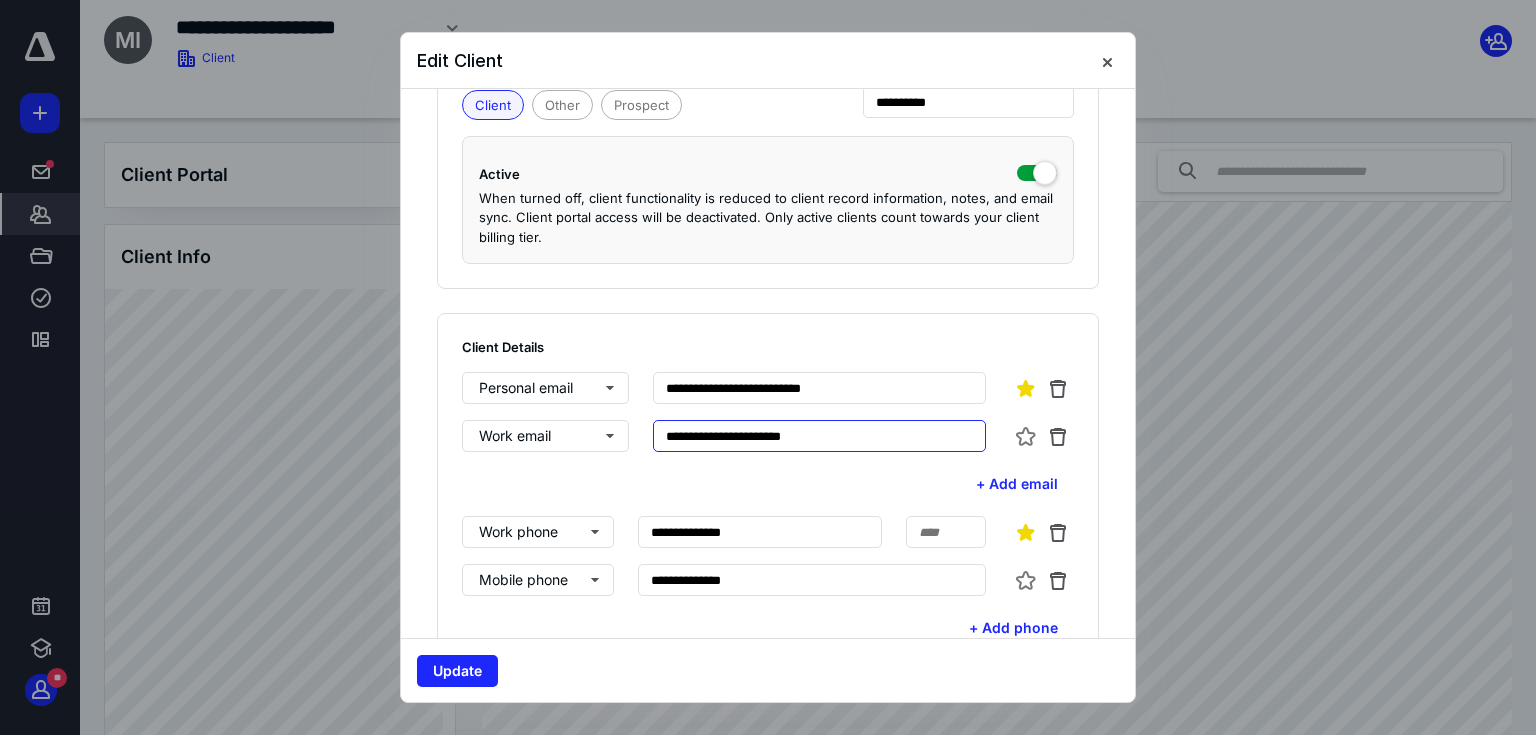 click on "**********" at bounding box center (820, 436) 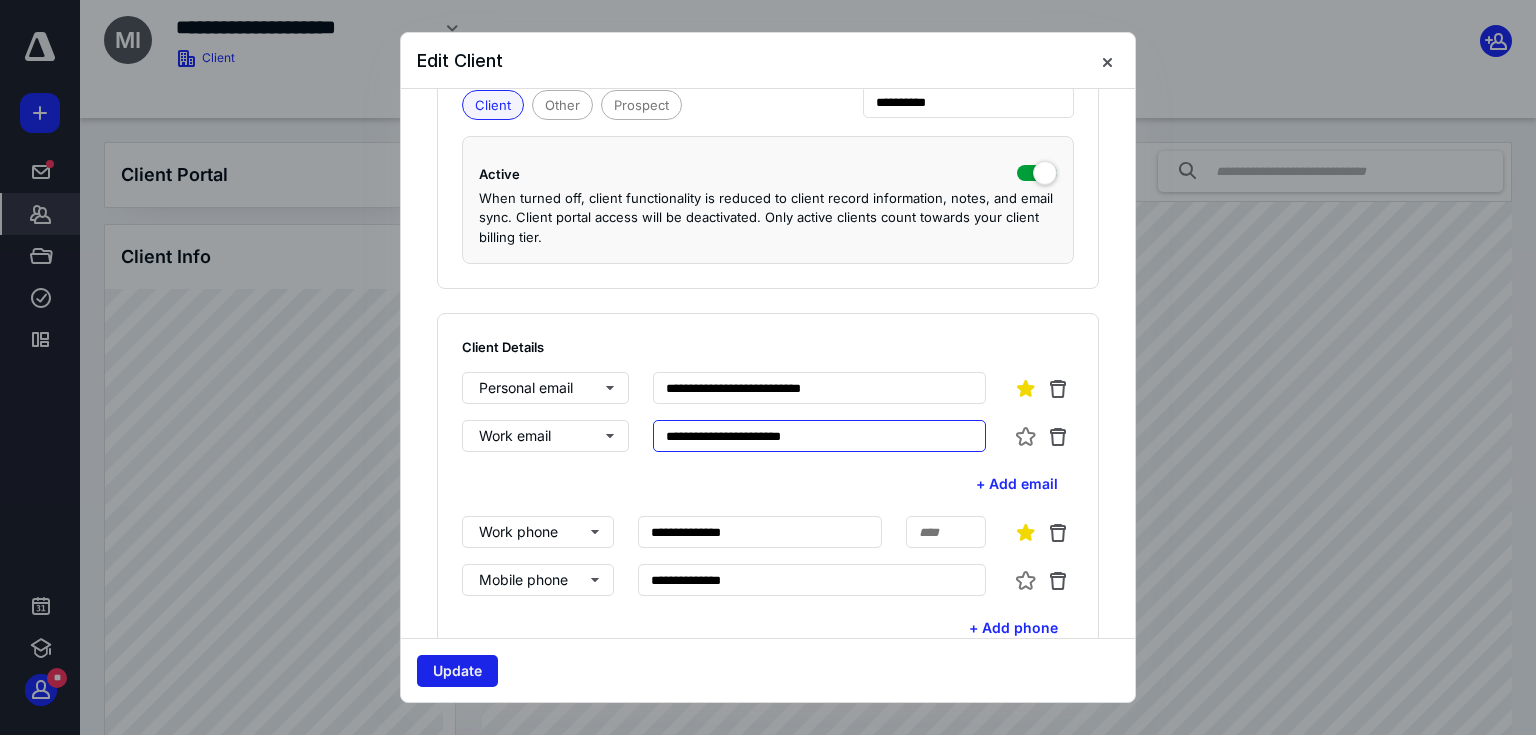 type on "**********" 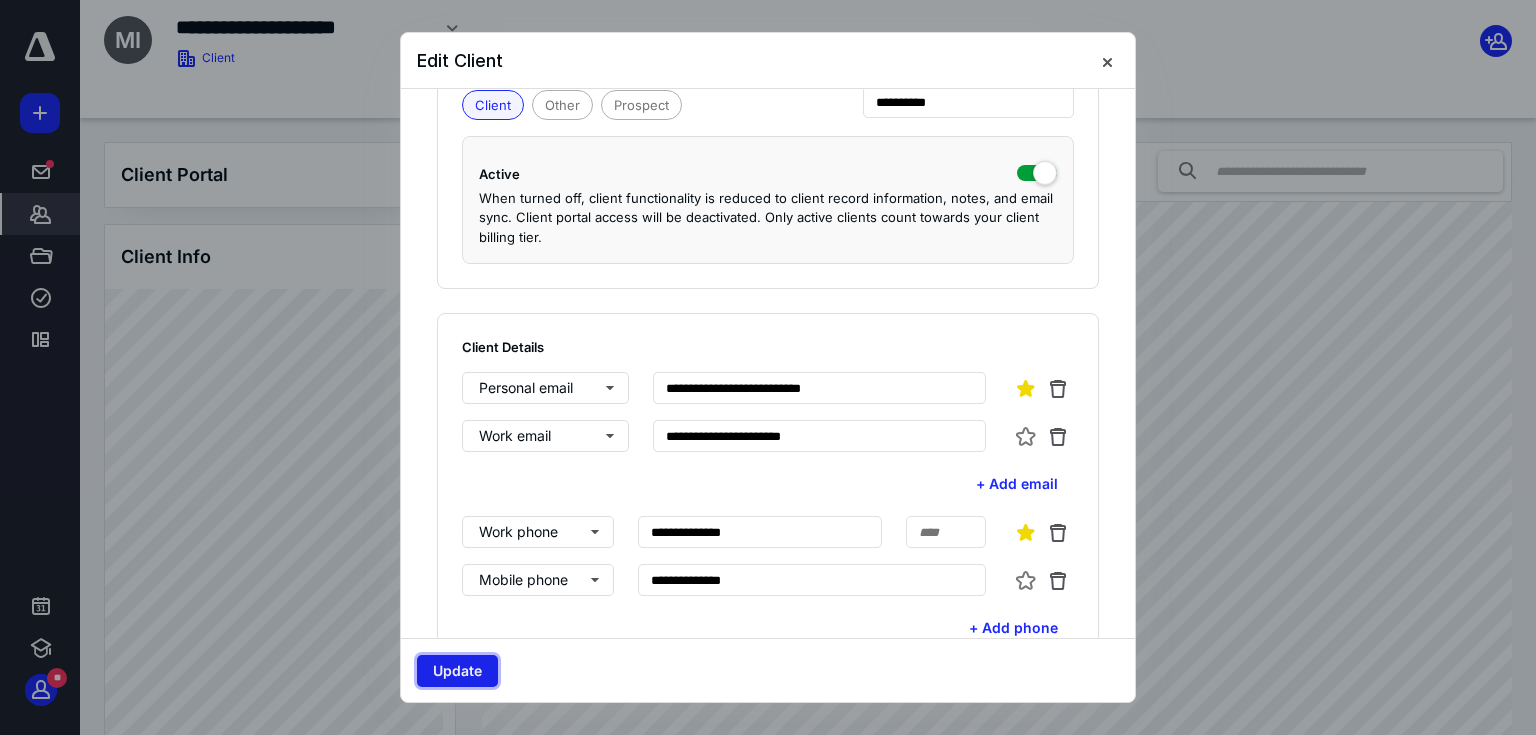 click on "Update" at bounding box center (457, 671) 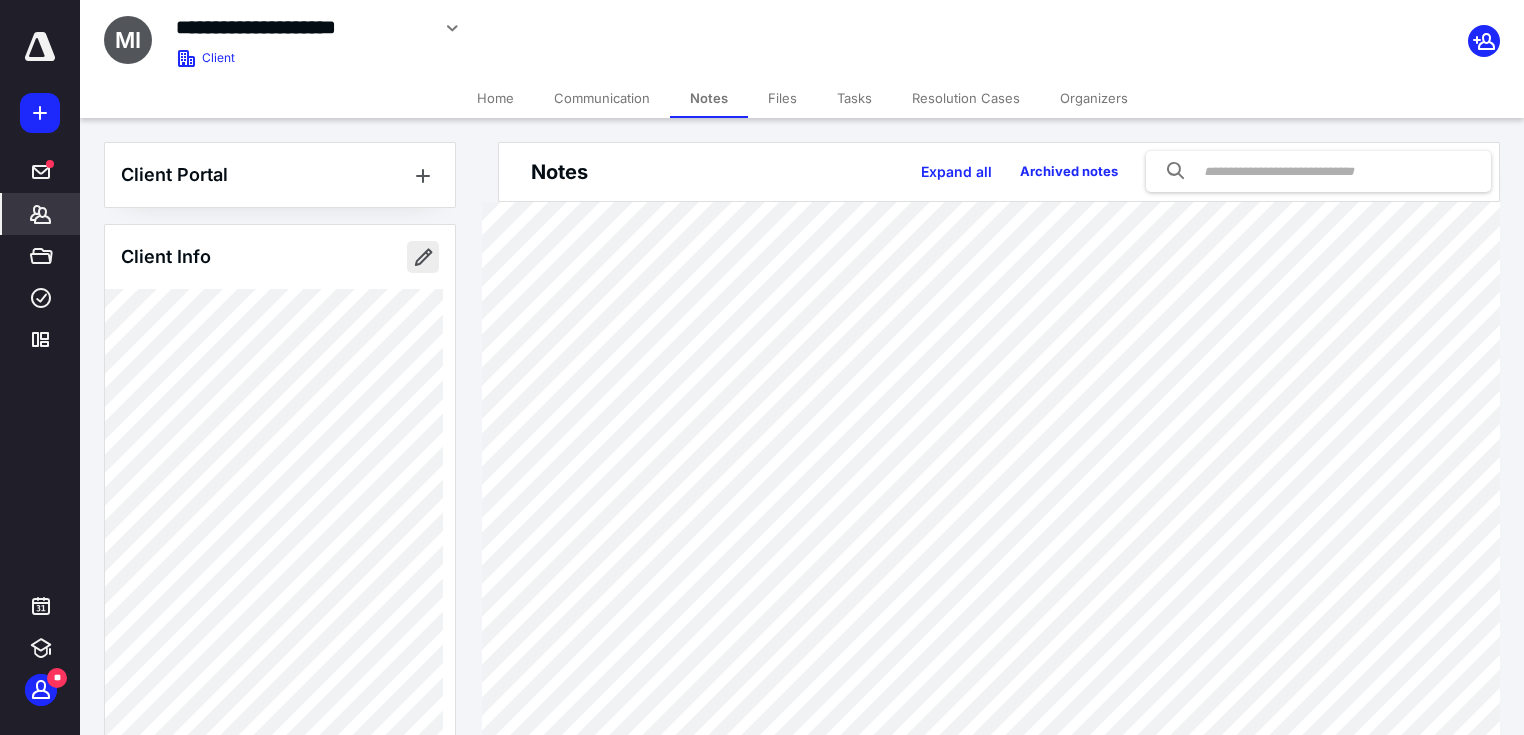 click at bounding box center [423, 257] 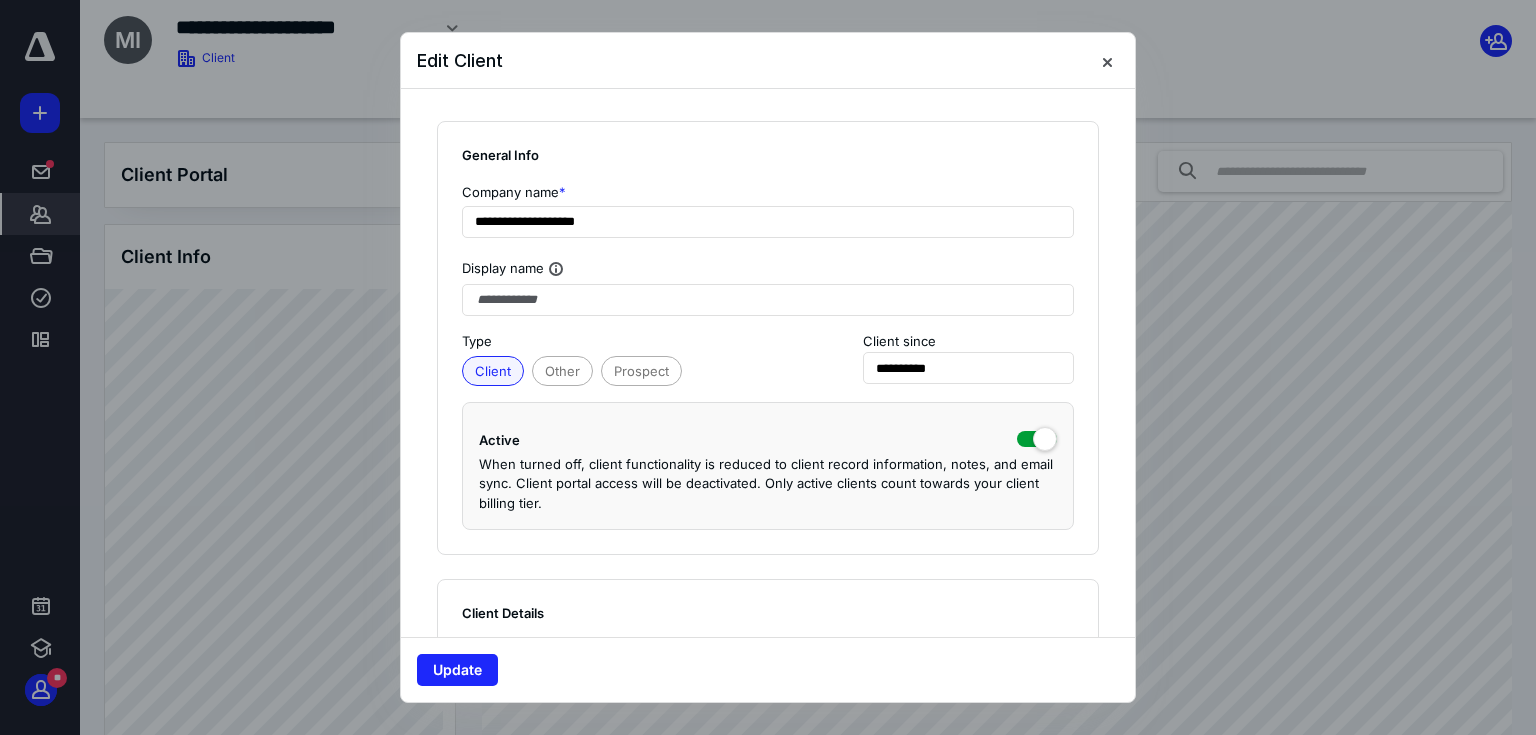 scroll, scrollTop: 1333, scrollLeft: 0, axis: vertical 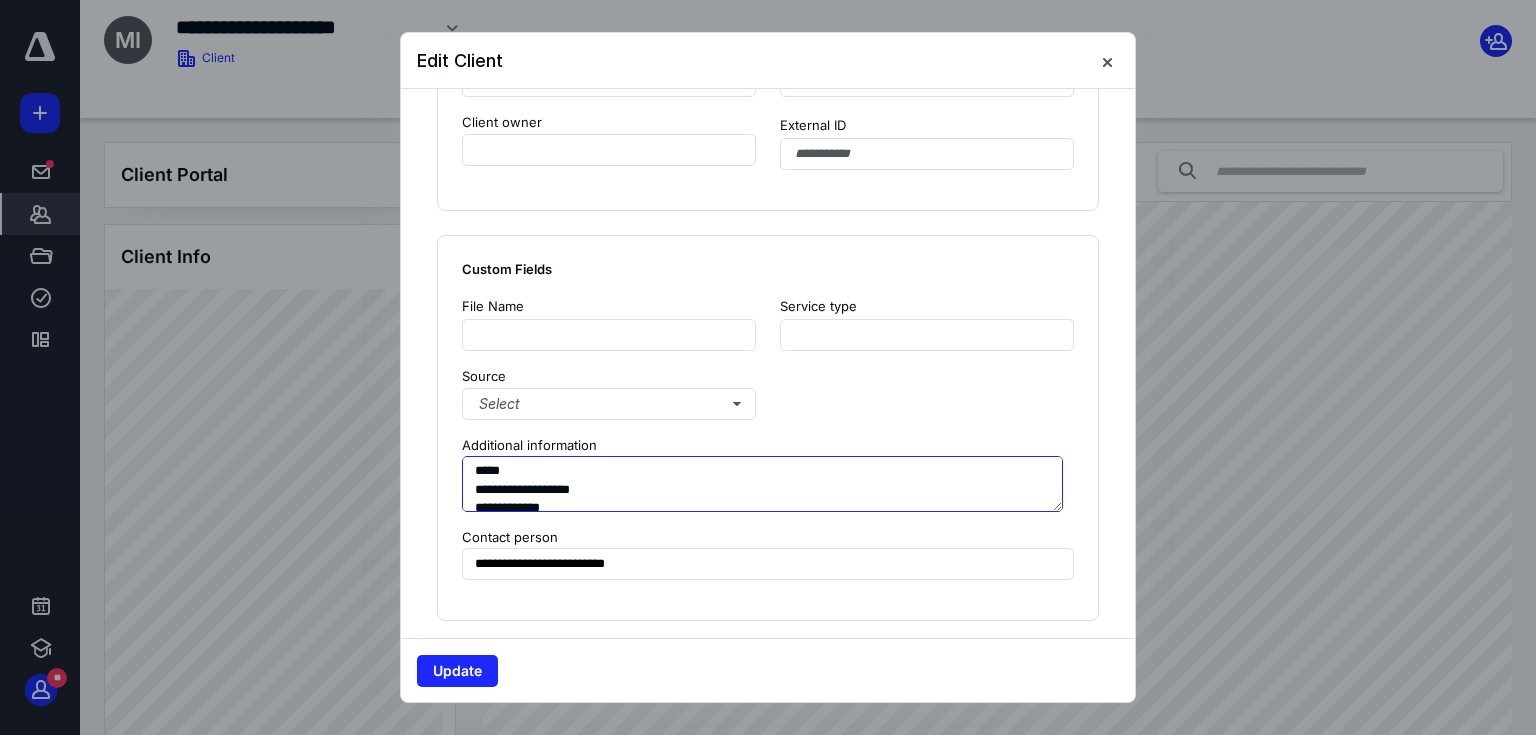 click on "**********" at bounding box center (762, 484) 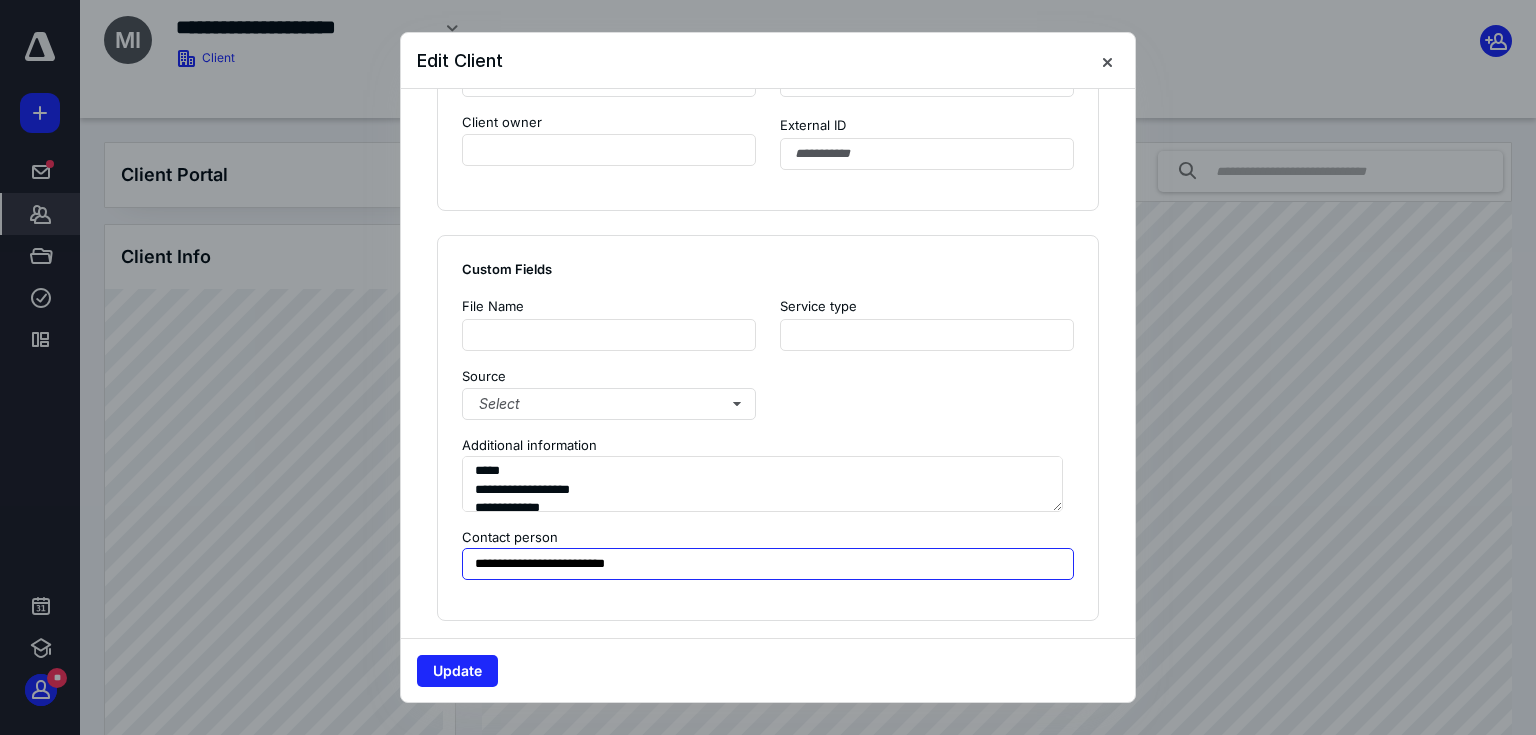 click on "**********" at bounding box center [768, 564] 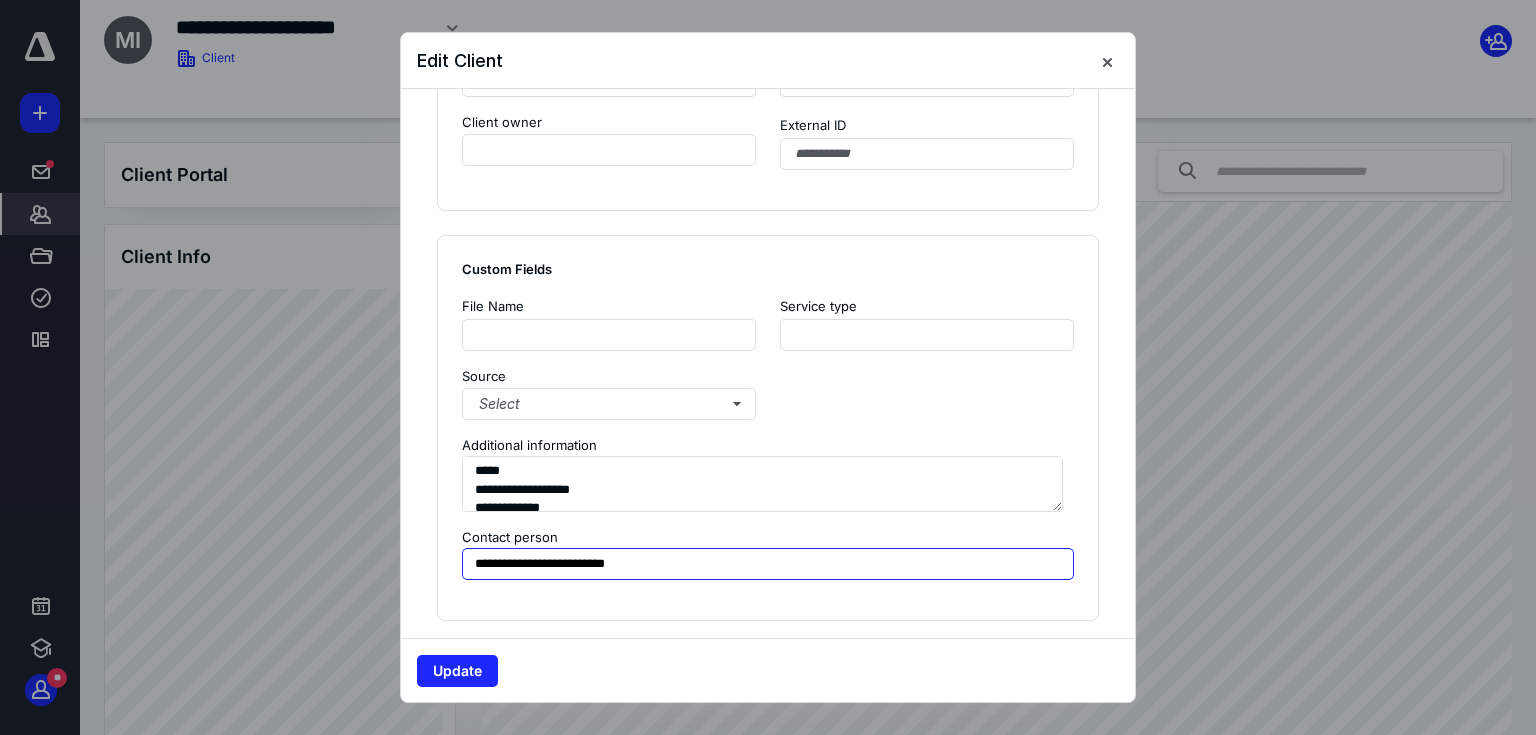drag, startPoint x: 656, startPoint y: 564, endPoint x: 554, endPoint y: 557, distance: 102.239914 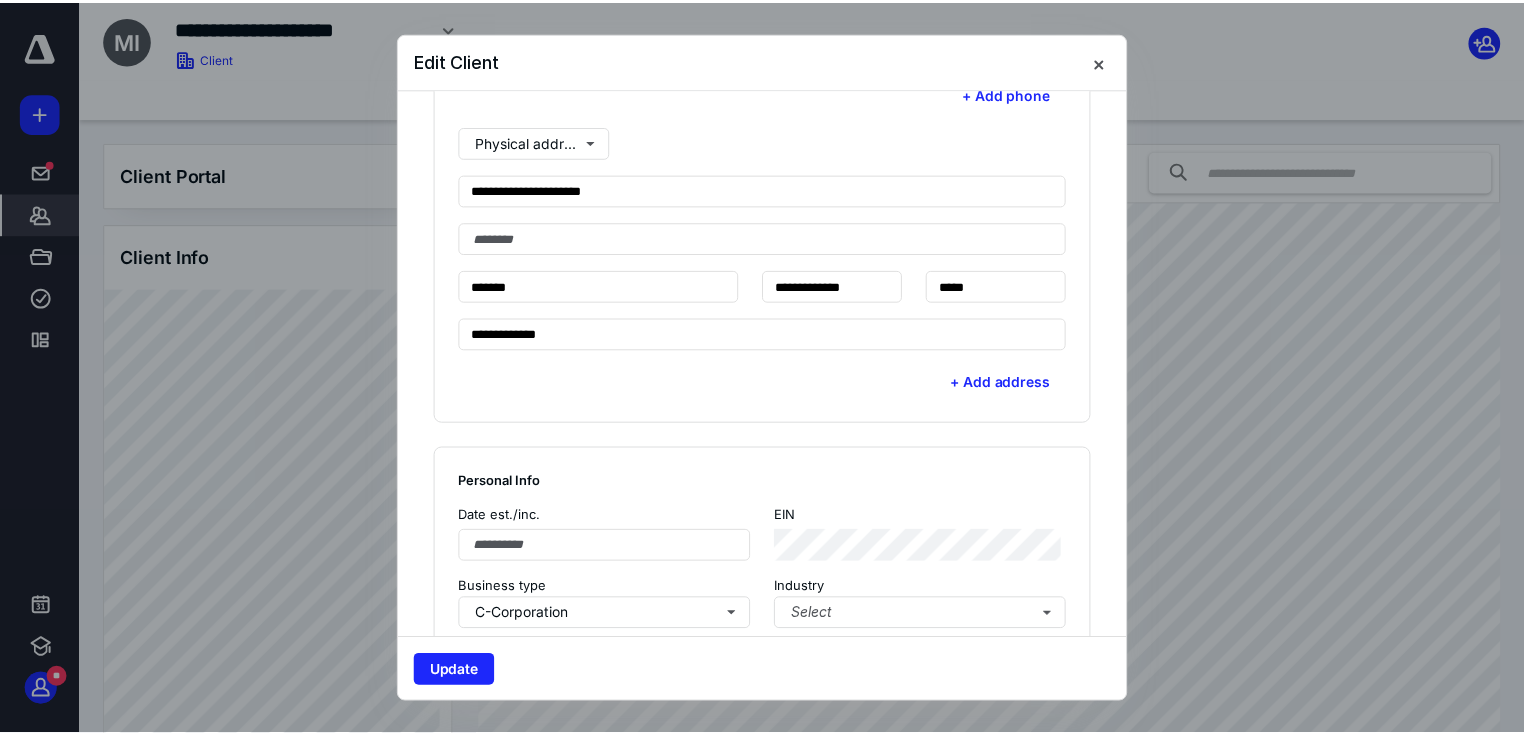 scroll, scrollTop: 533, scrollLeft: 0, axis: vertical 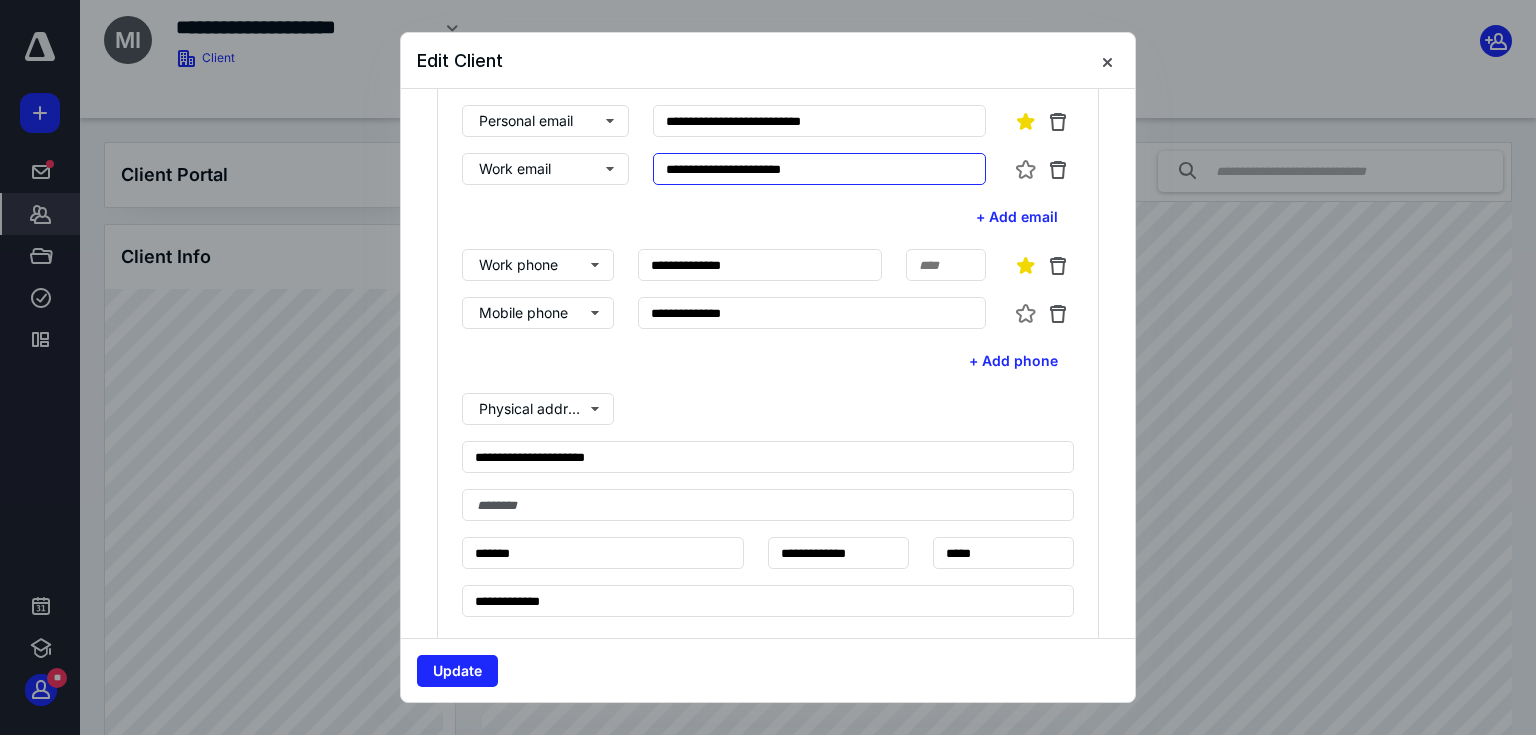 click on "**********" at bounding box center [820, 169] 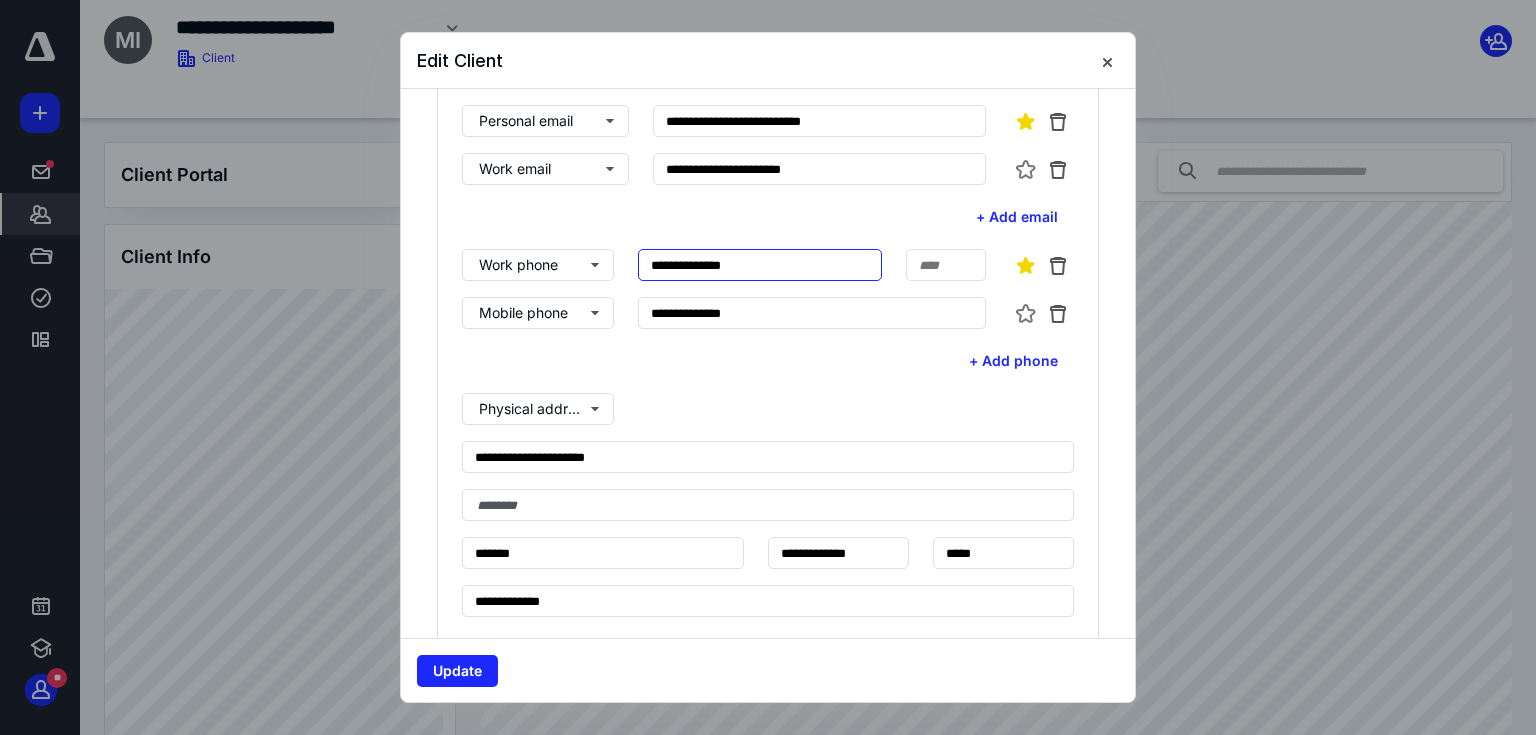 click on "**********" at bounding box center (760, 265) 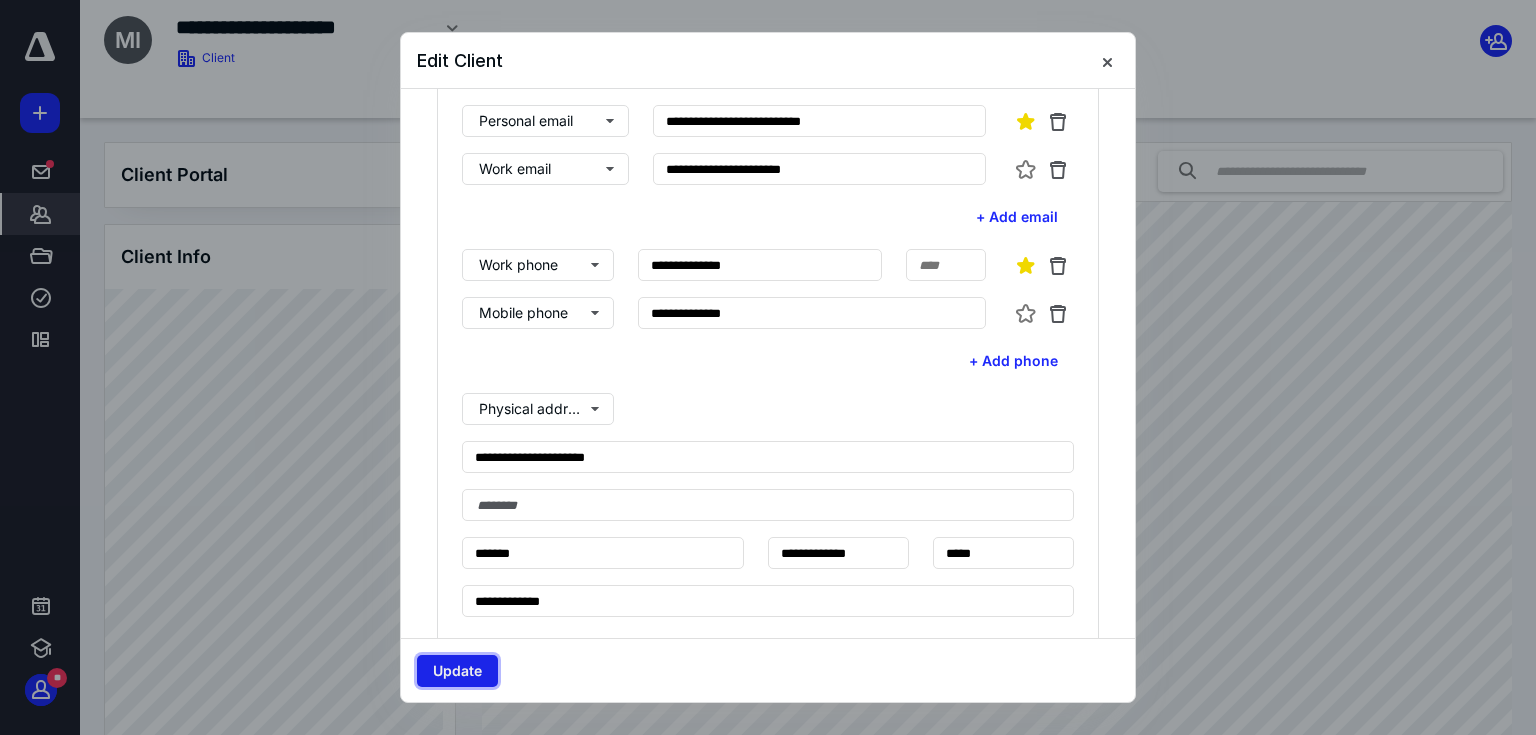 click on "Update" at bounding box center (457, 671) 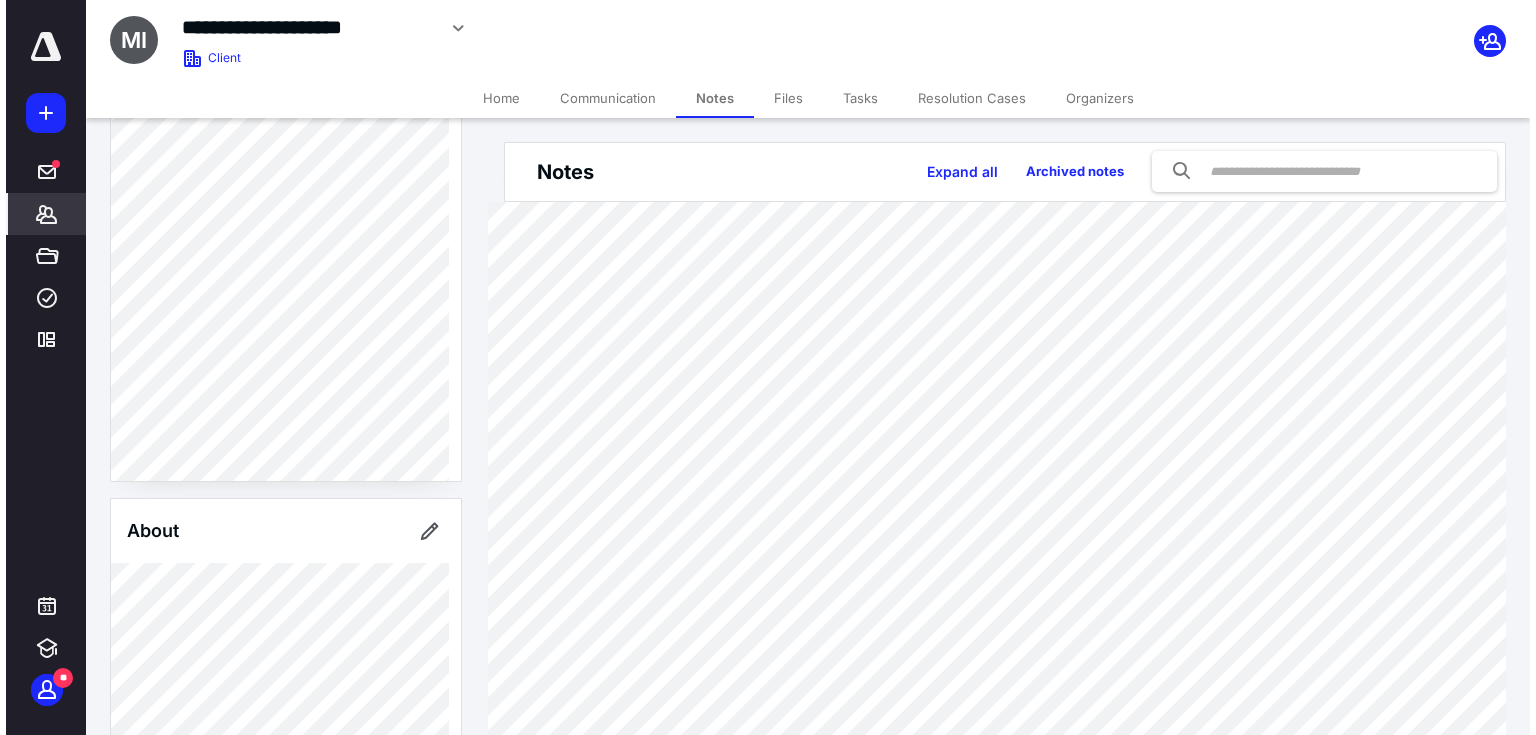 scroll, scrollTop: 0, scrollLeft: 0, axis: both 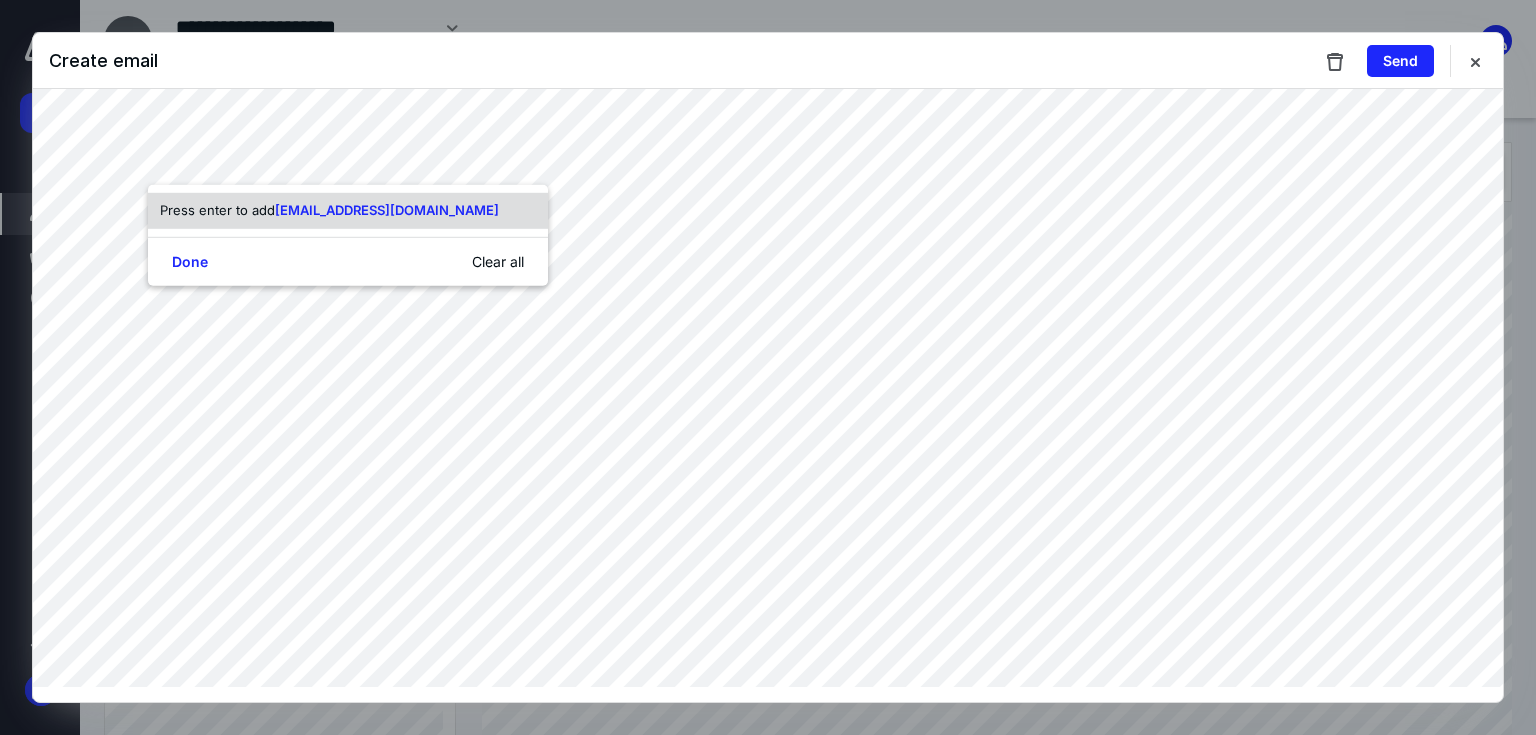 click on "[EMAIL_ADDRESS][DOMAIN_NAME]" at bounding box center [387, 210] 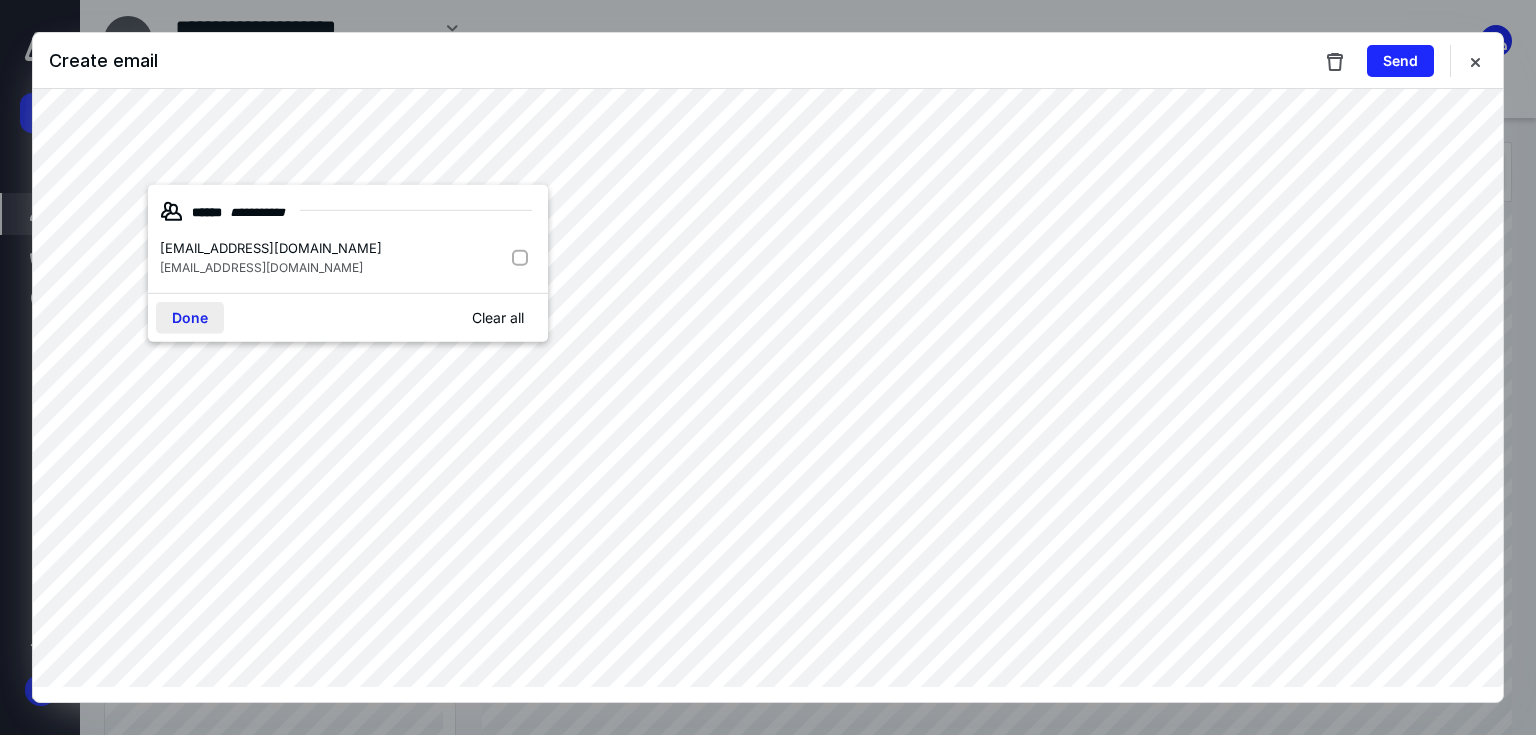 click on "Done" at bounding box center [190, 317] 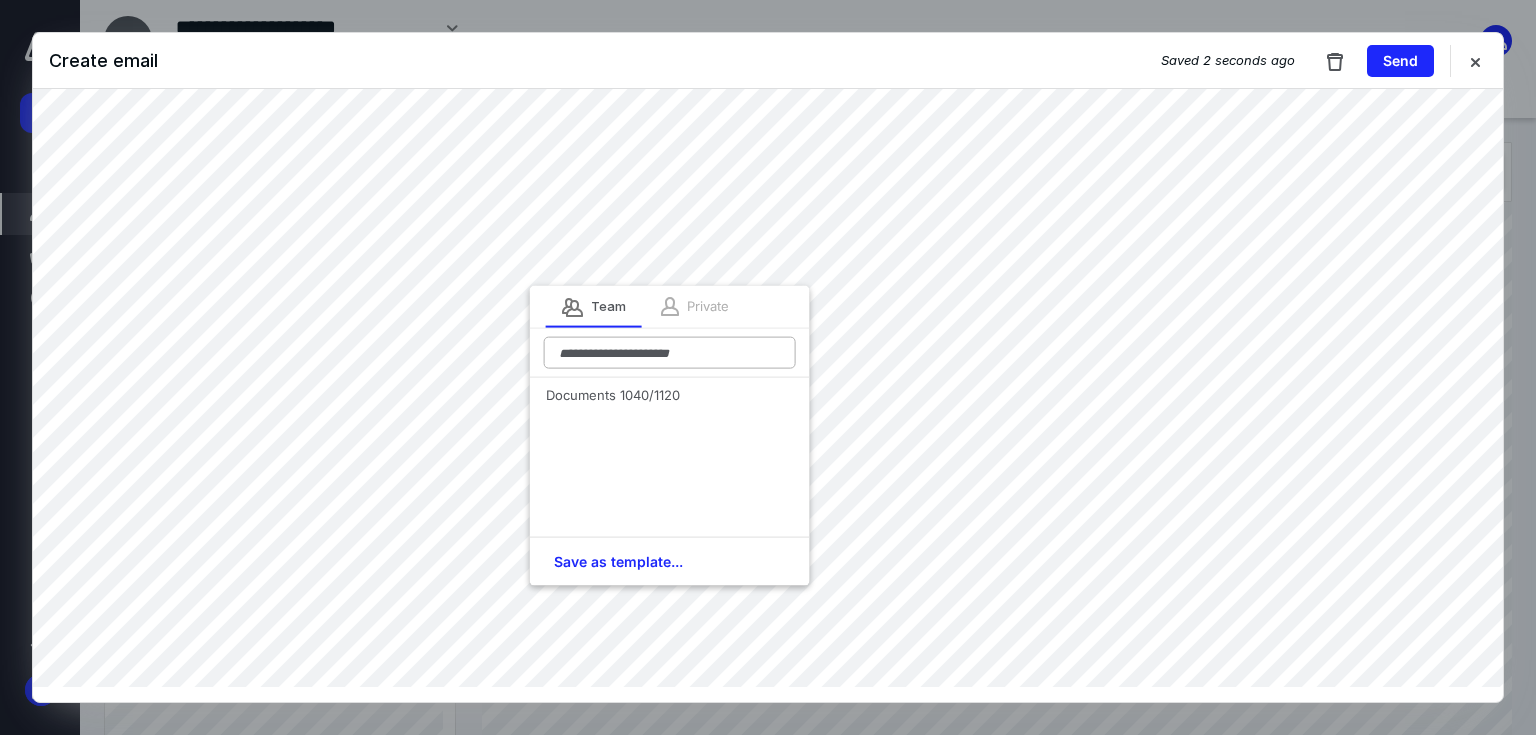 drag, startPoint x: 685, startPoint y: 308, endPoint x: 738, endPoint y: 351, distance: 68.24954 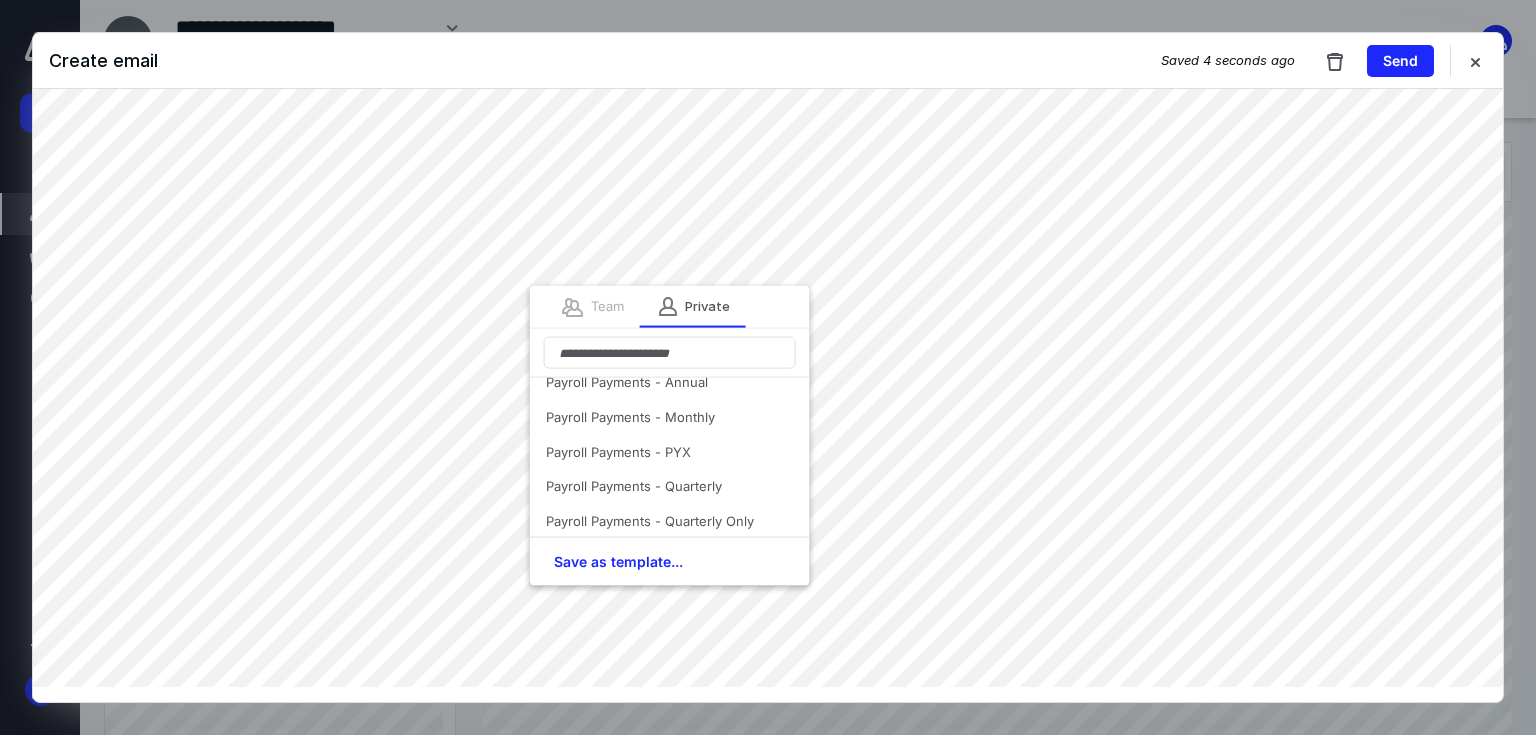 scroll, scrollTop: 239, scrollLeft: 0, axis: vertical 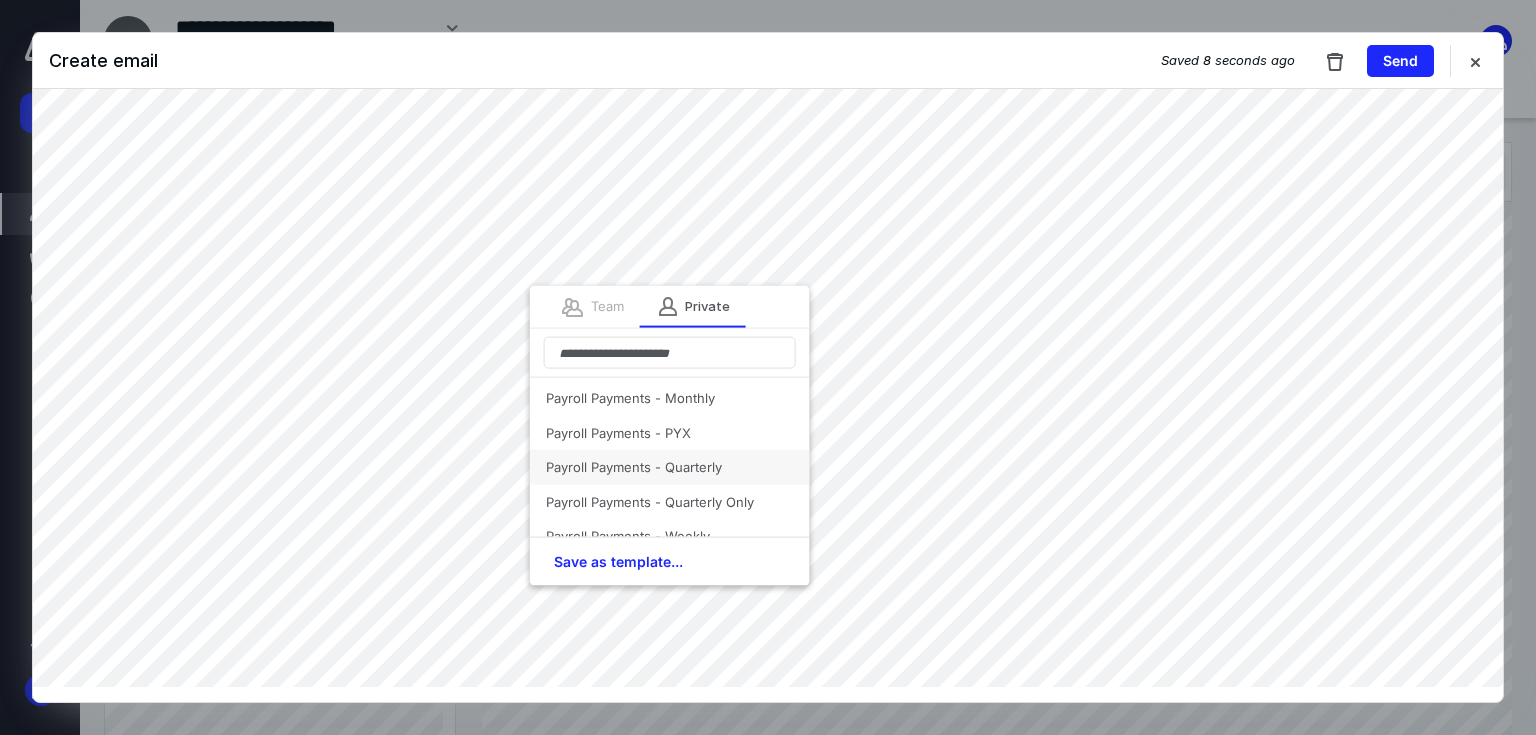 click on "Payroll Payments - Quarterly" at bounding box center [670, 467] 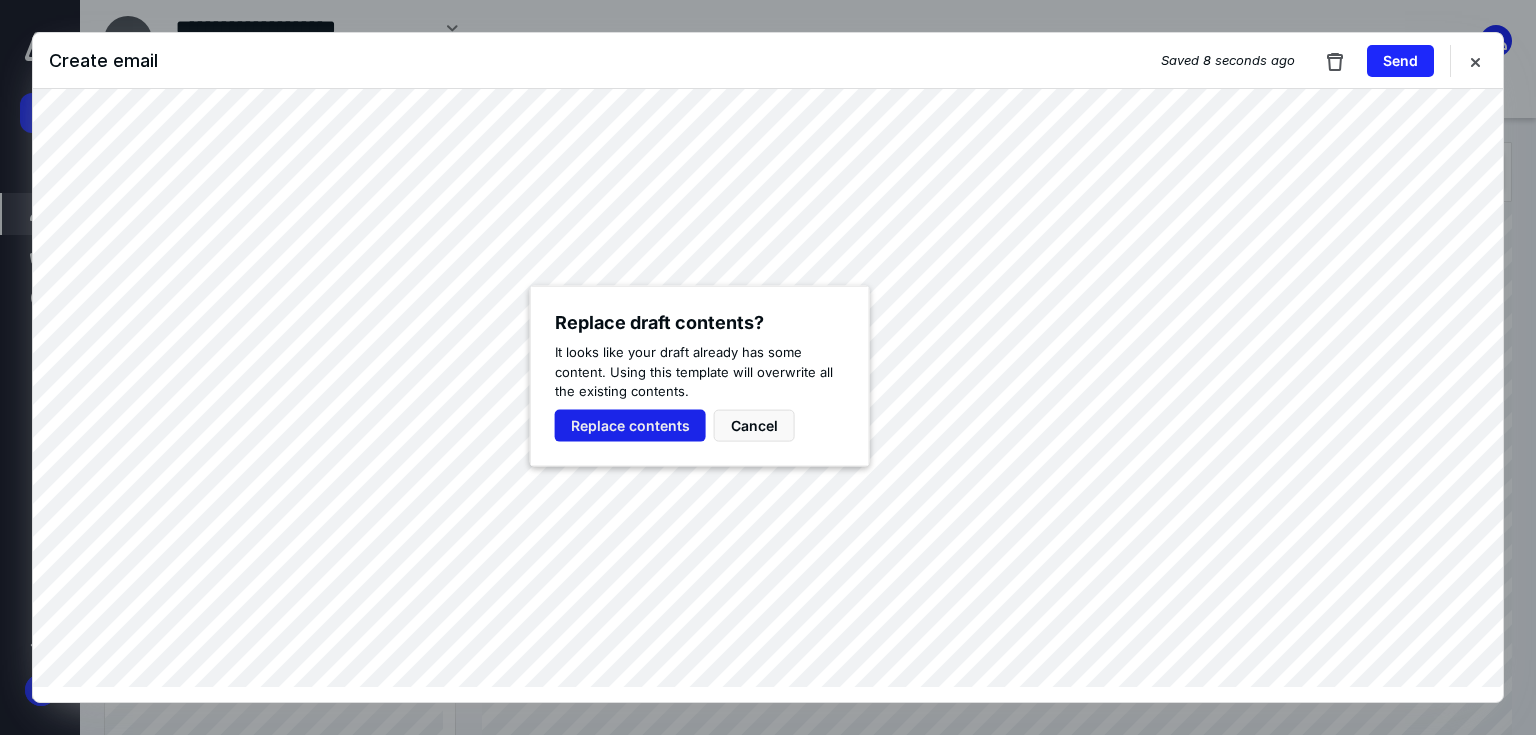 click on "Replace contents" at bounding box center (630, 425) 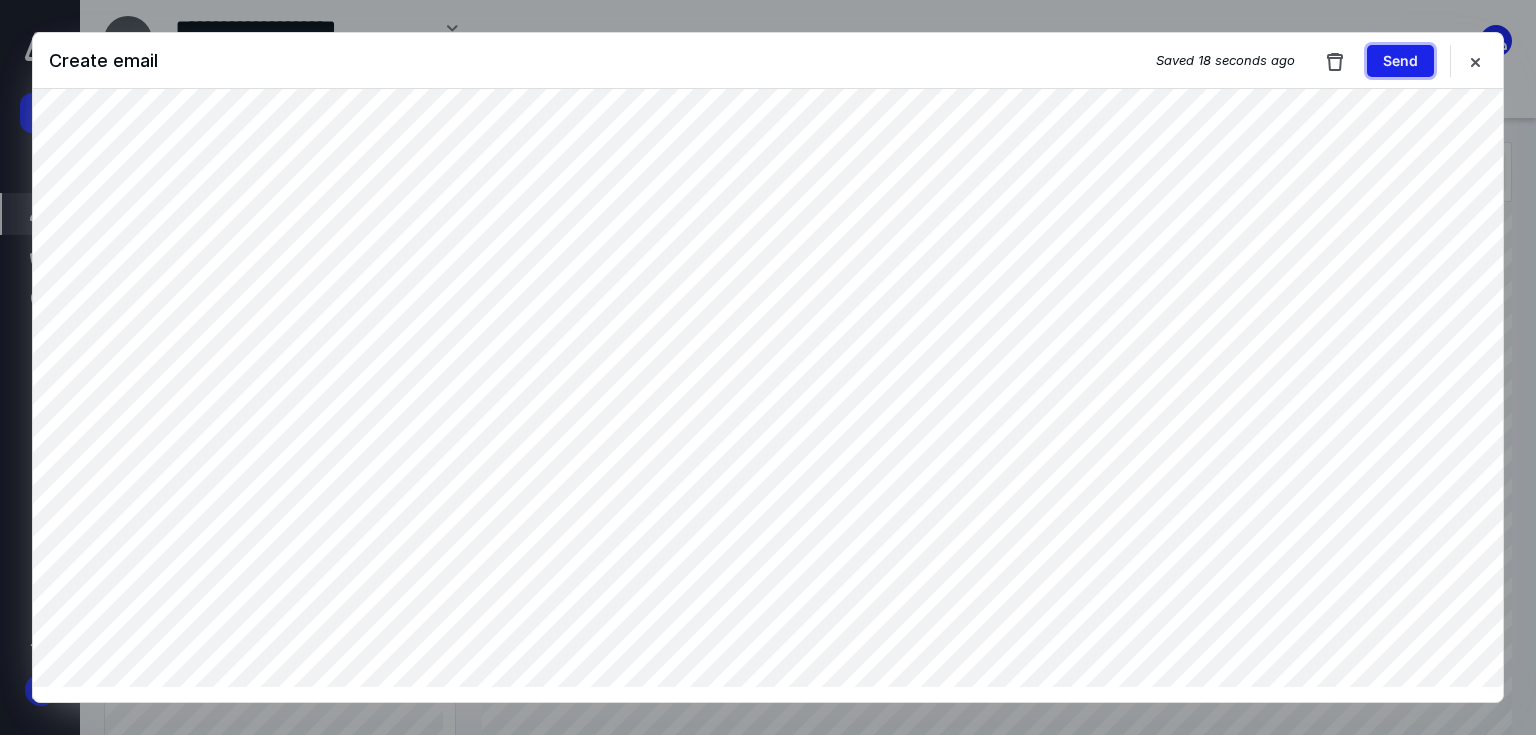 click on "Send" at bounding box center (1400, 61) 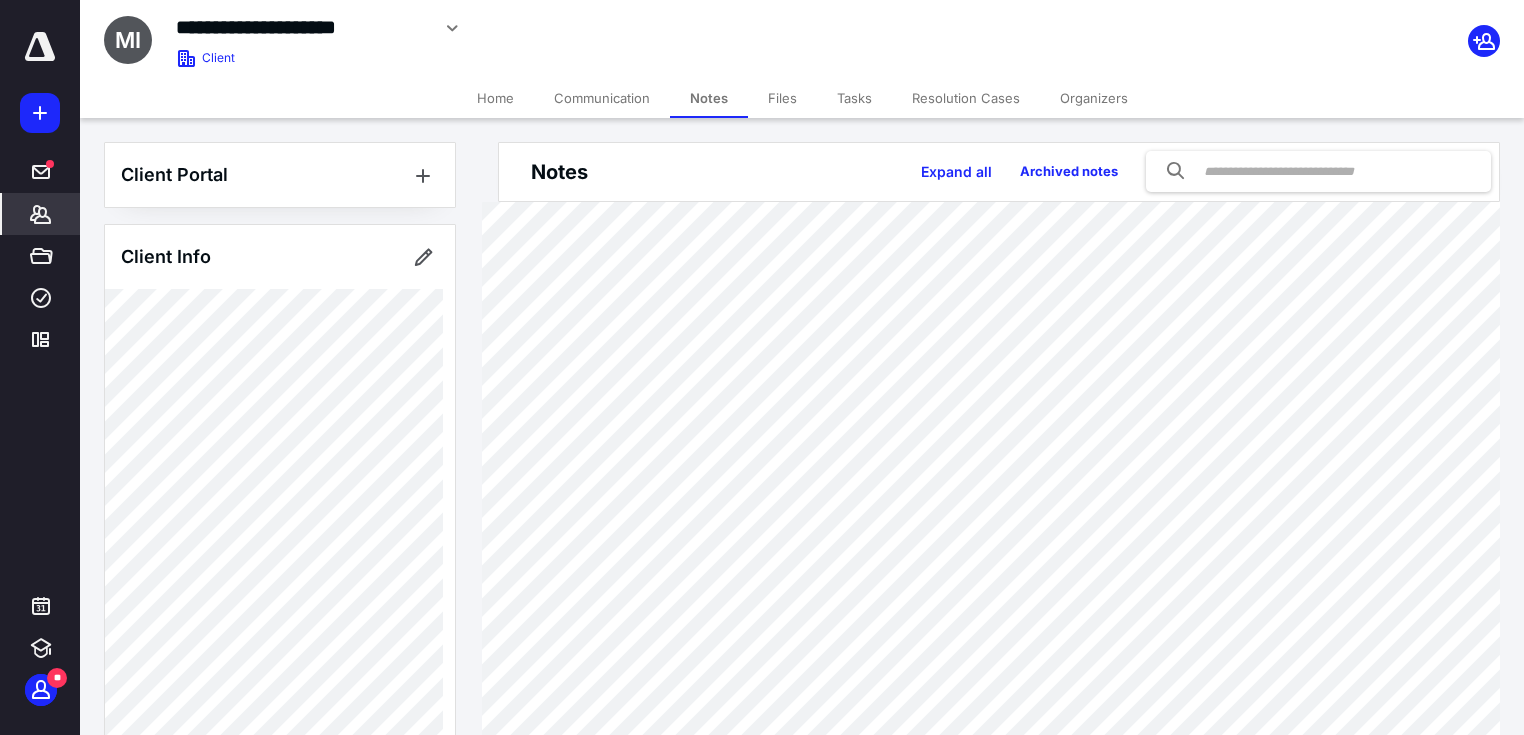 click on "Communication" at bounding box center [602, 98] 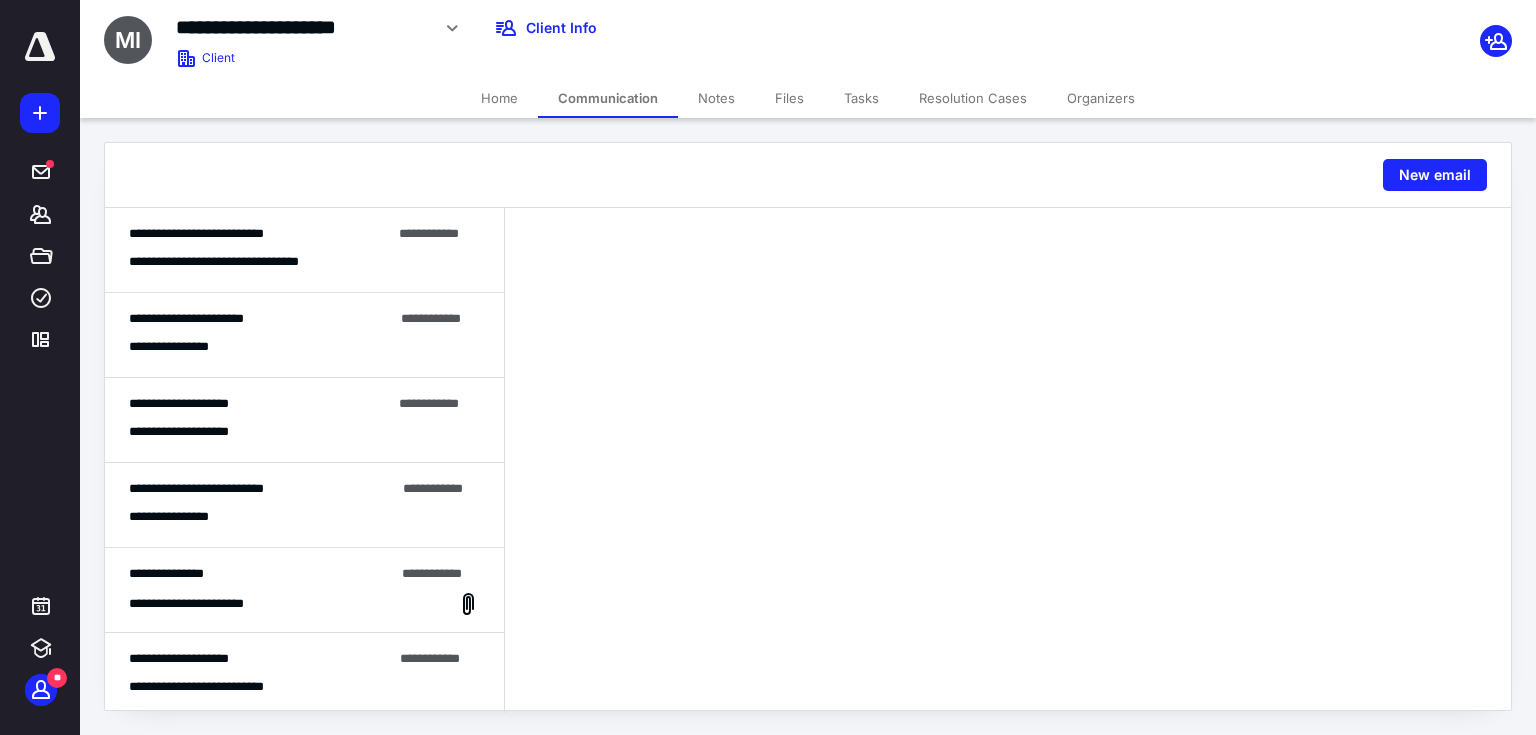 click on "**********" at bounding box center (243, 262) 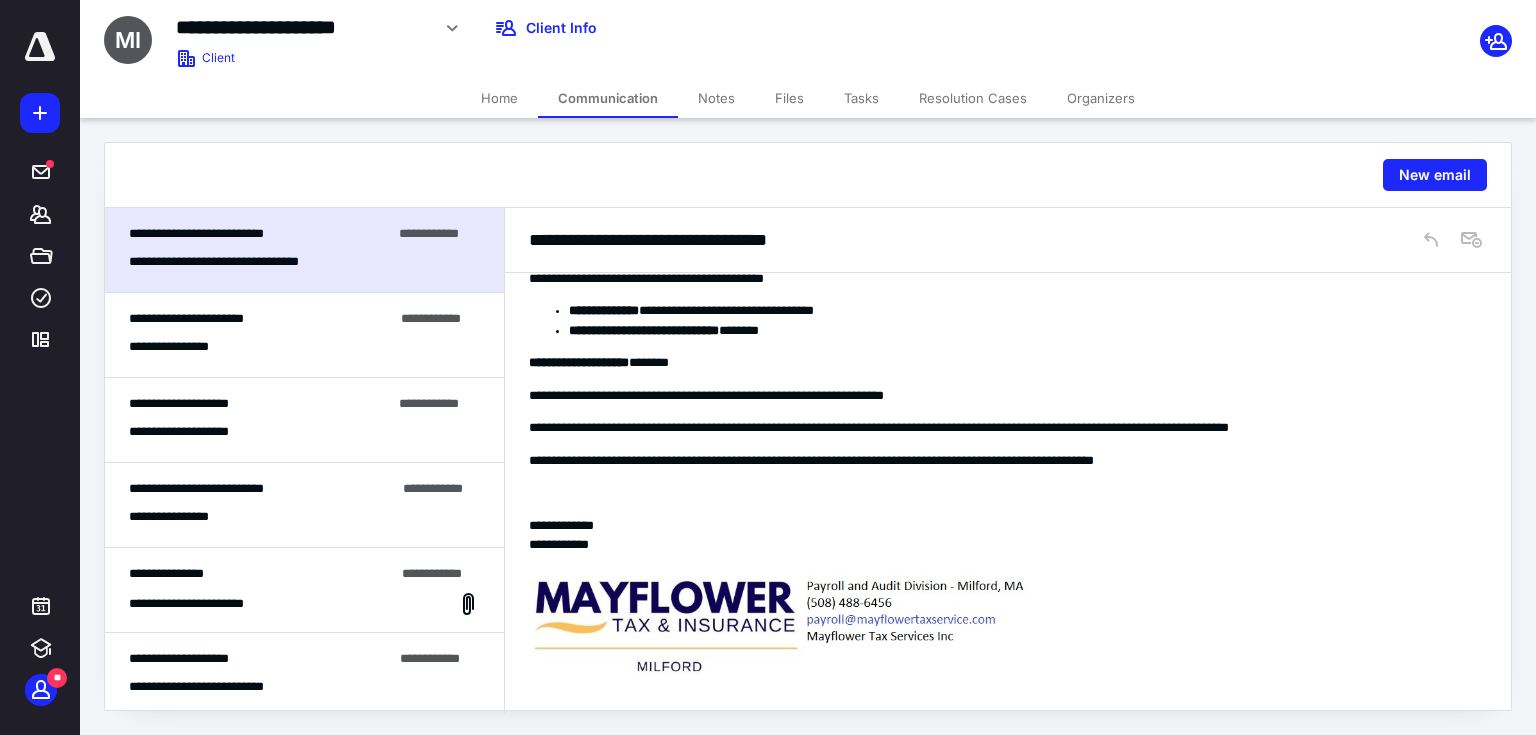 scroll, scrollTop: 0, scrollLeft: 0, axis: both 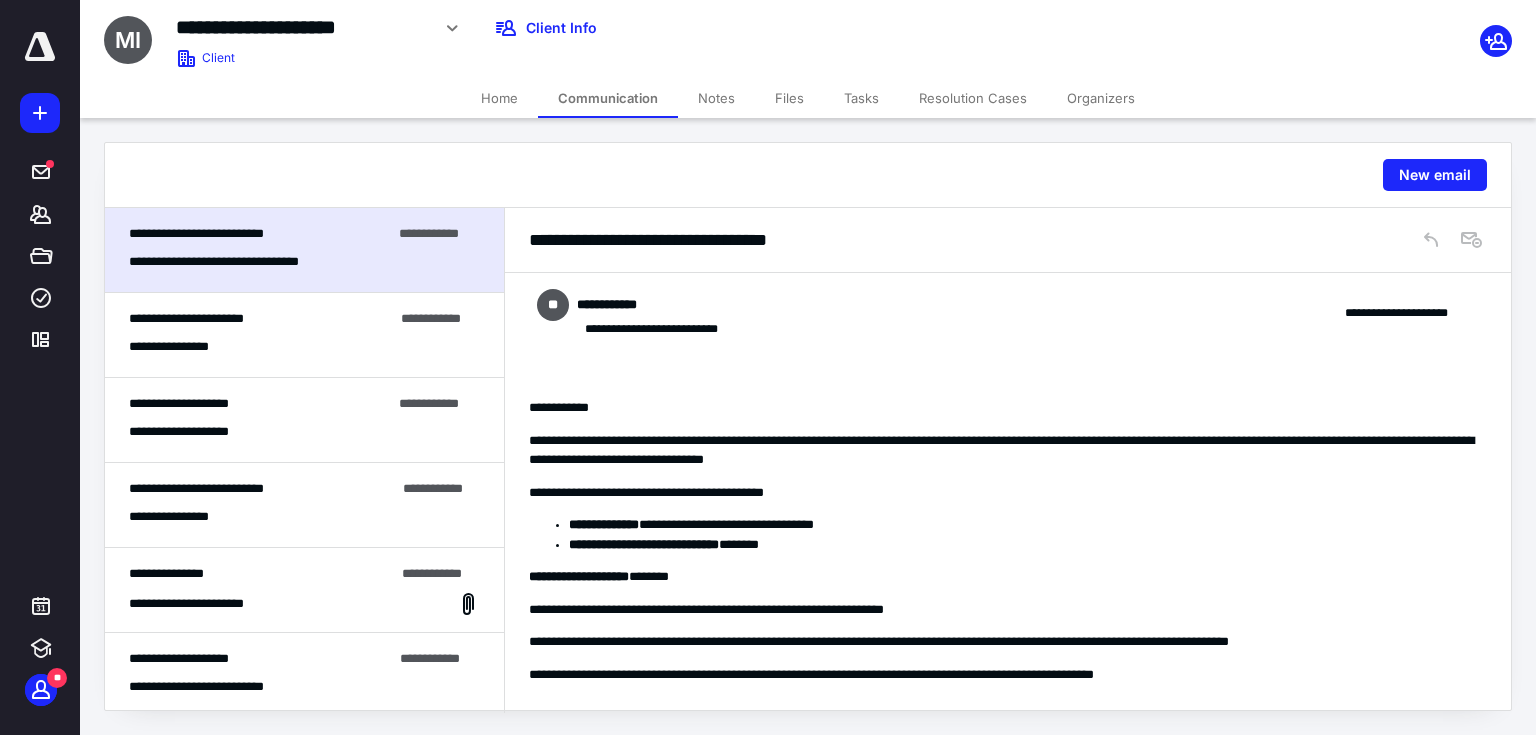 click on "**********" at bounding box center [243, 262] 